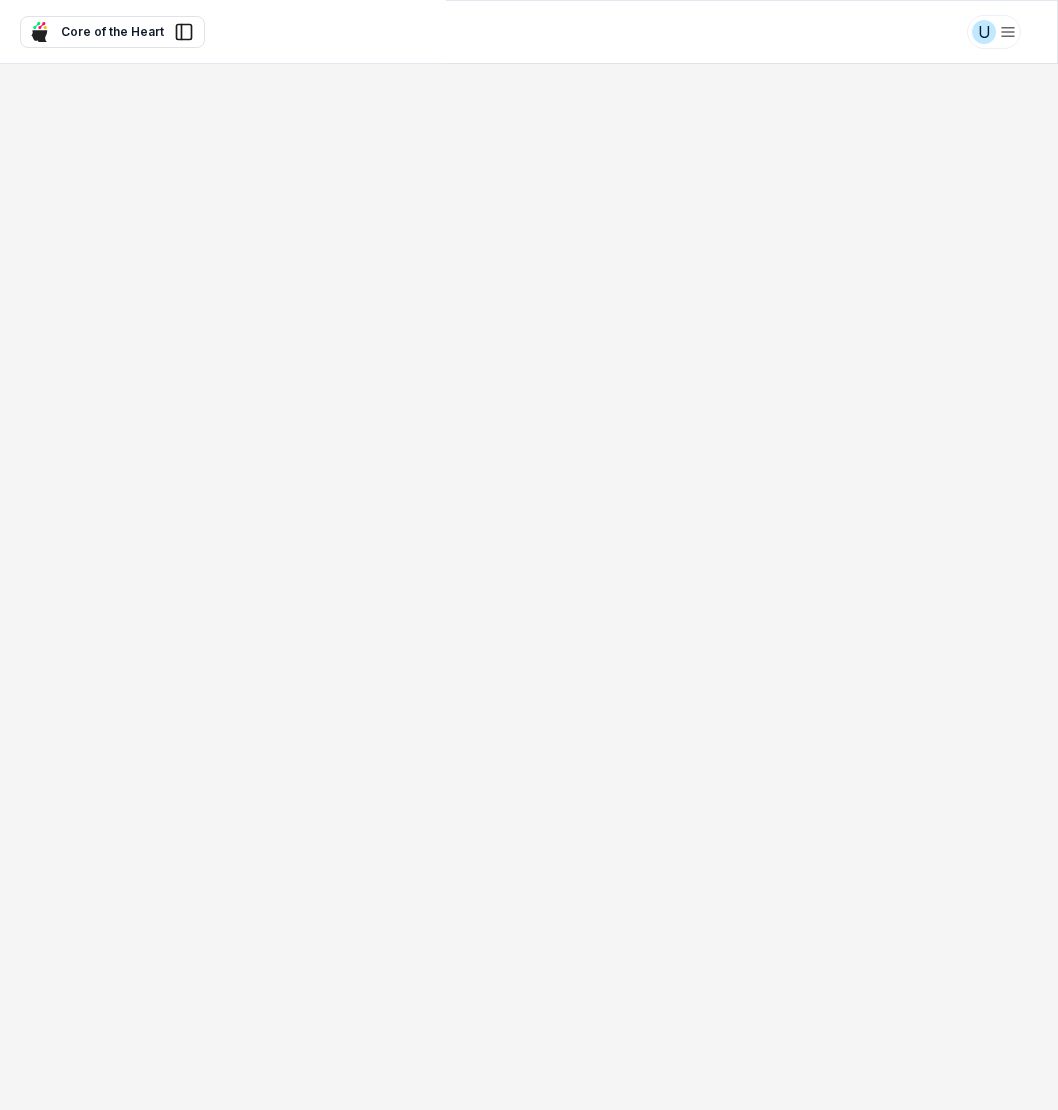 scroll, scrollTop: 0, scrollLeft: 0, axis: both 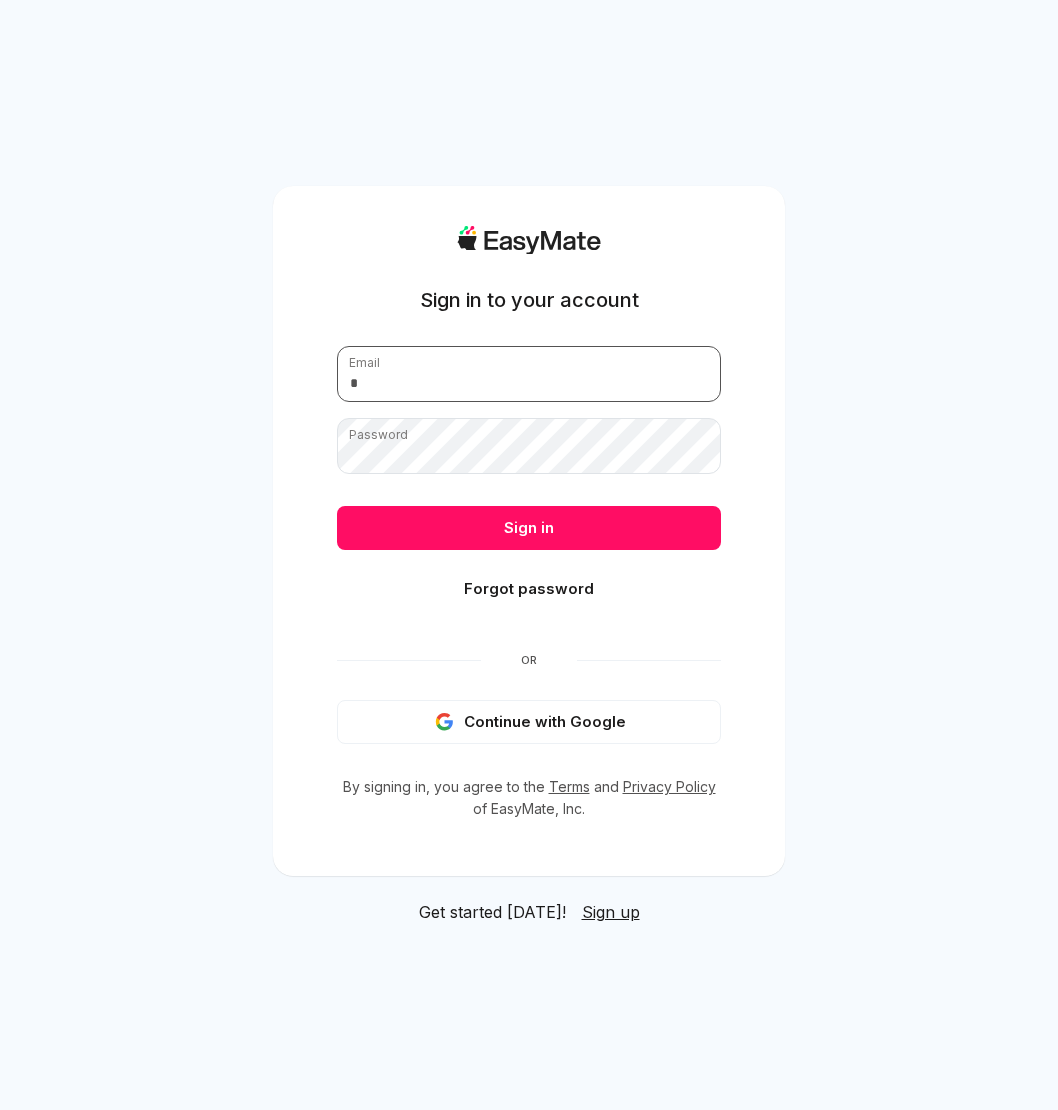 click at bounding box center [529, 374] 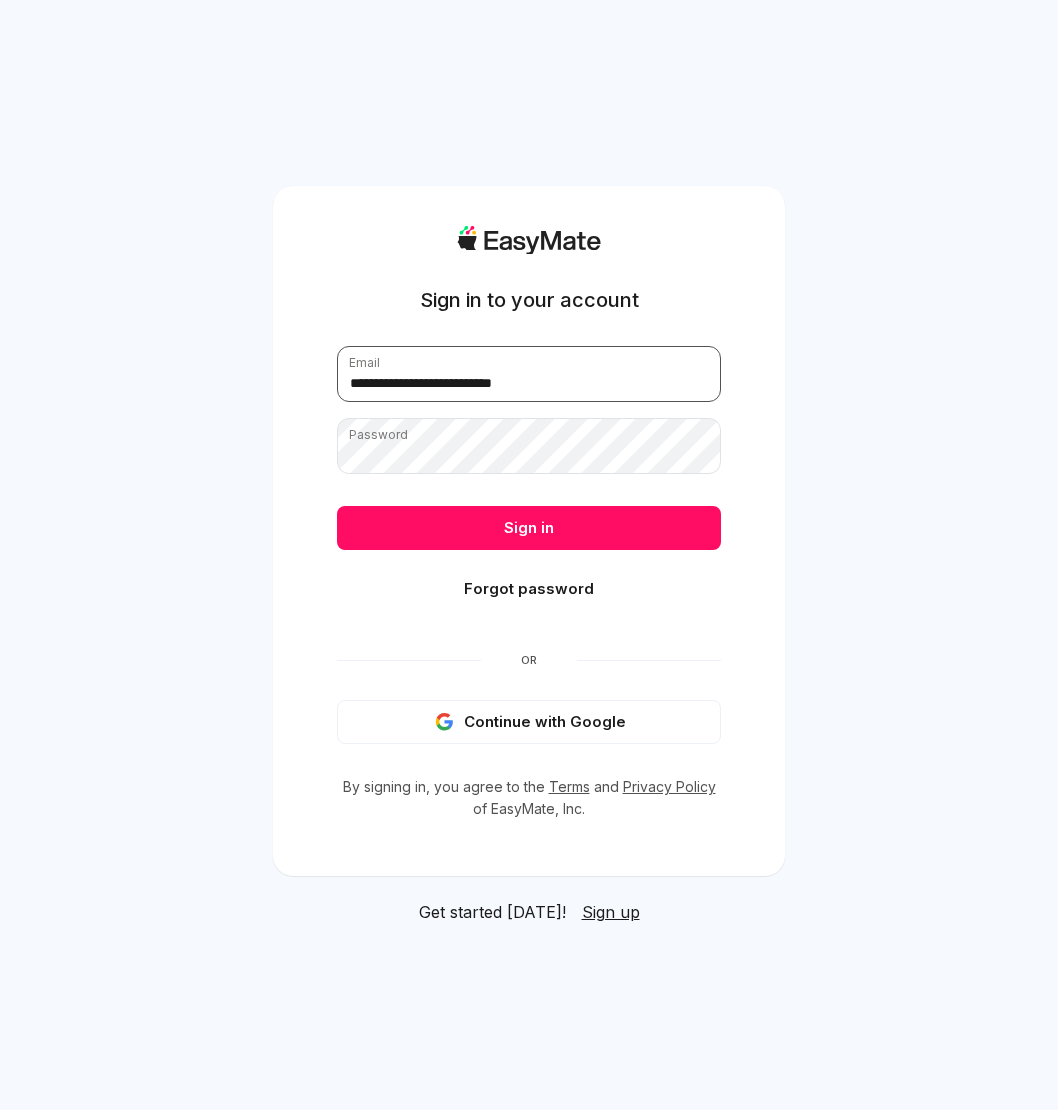click on "**********" at bounding box center [529, 374] 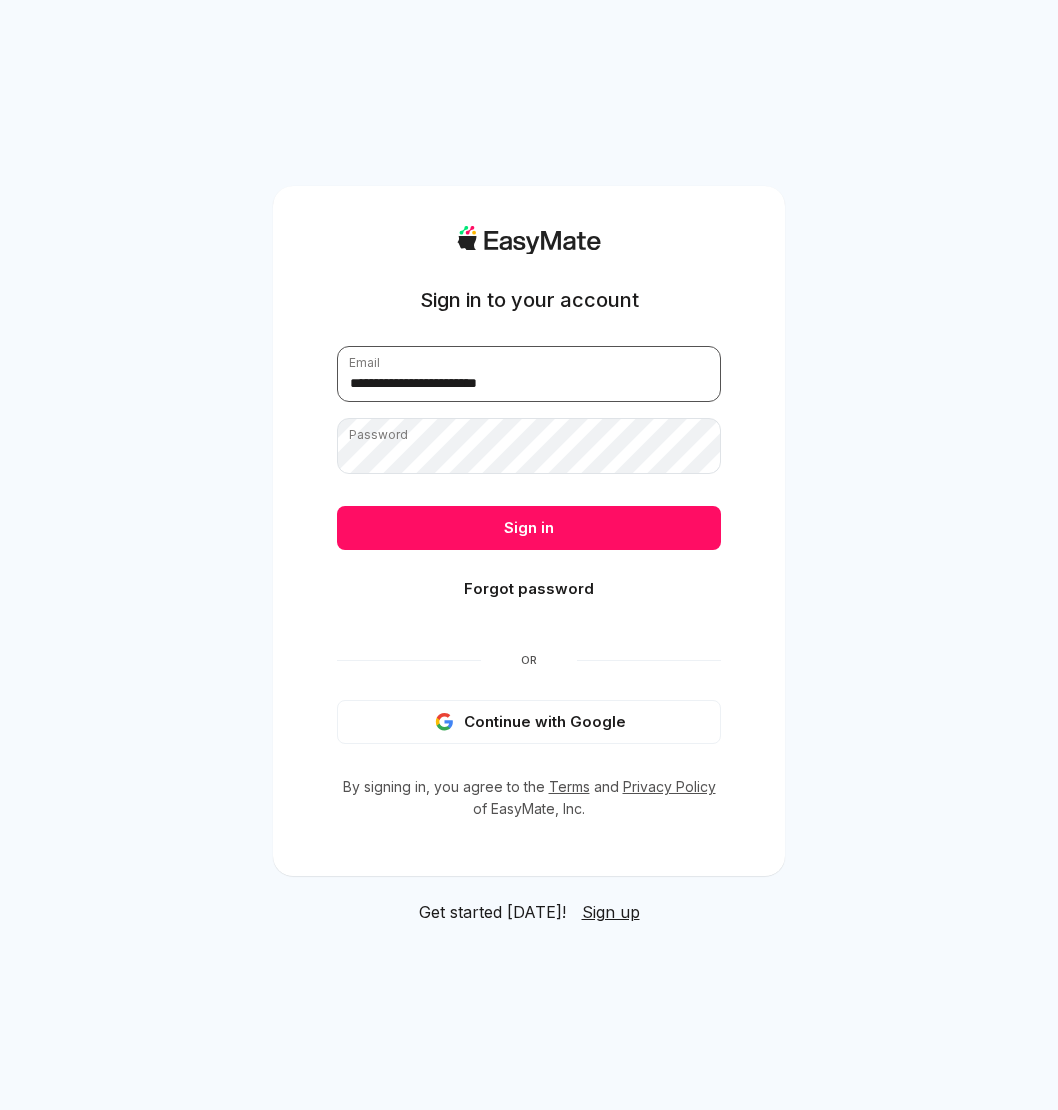 type on "**********" 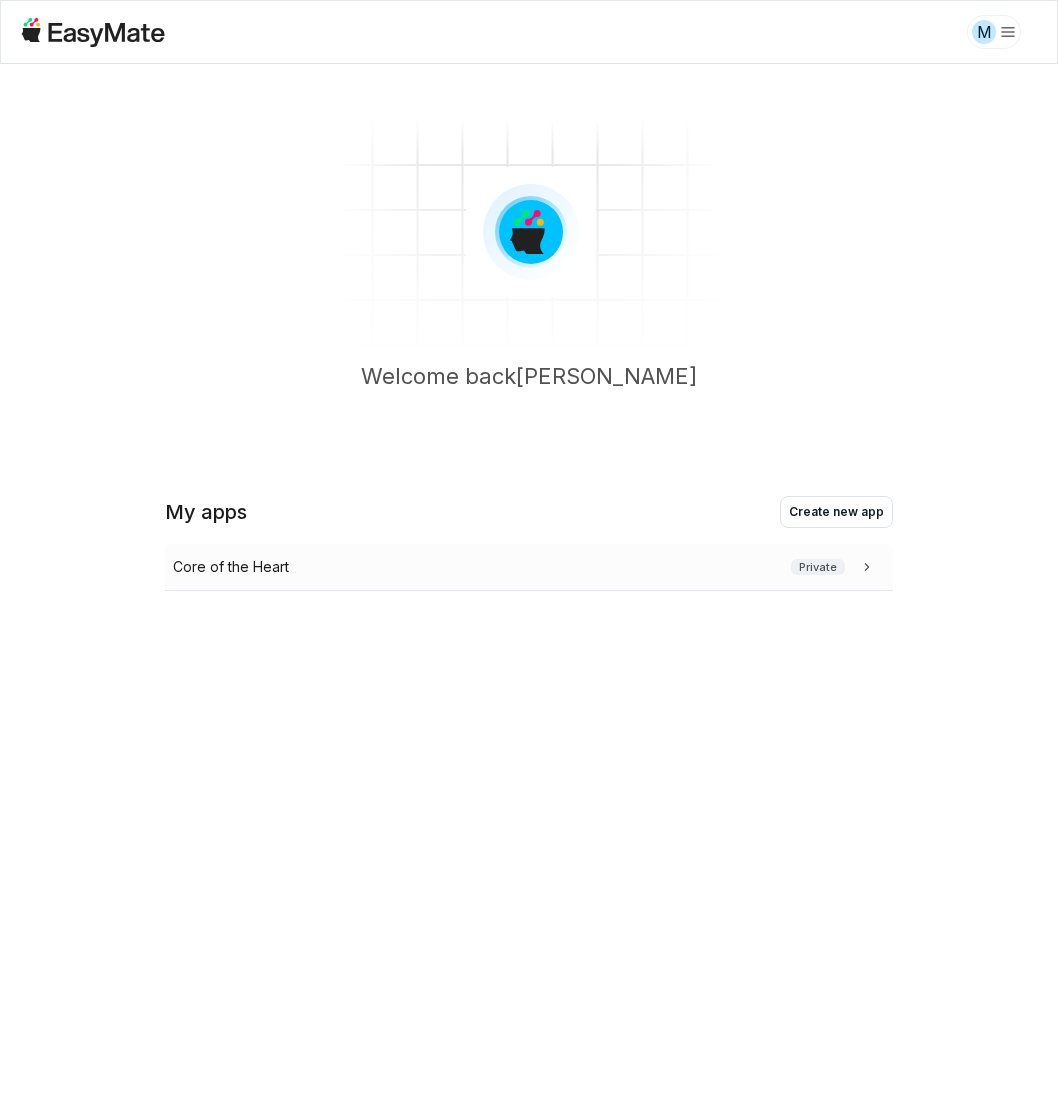 click 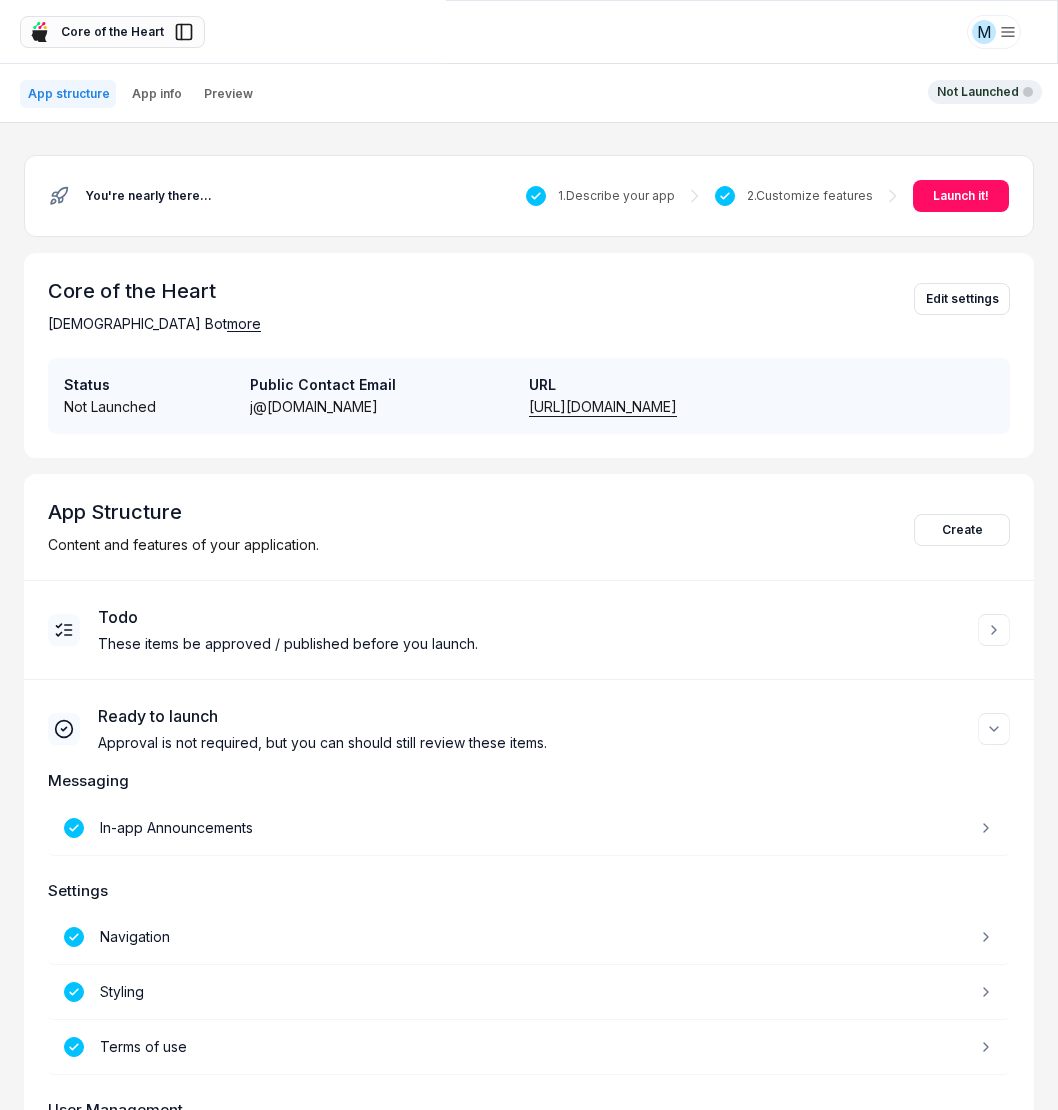 click at bounding box center [41, 32] 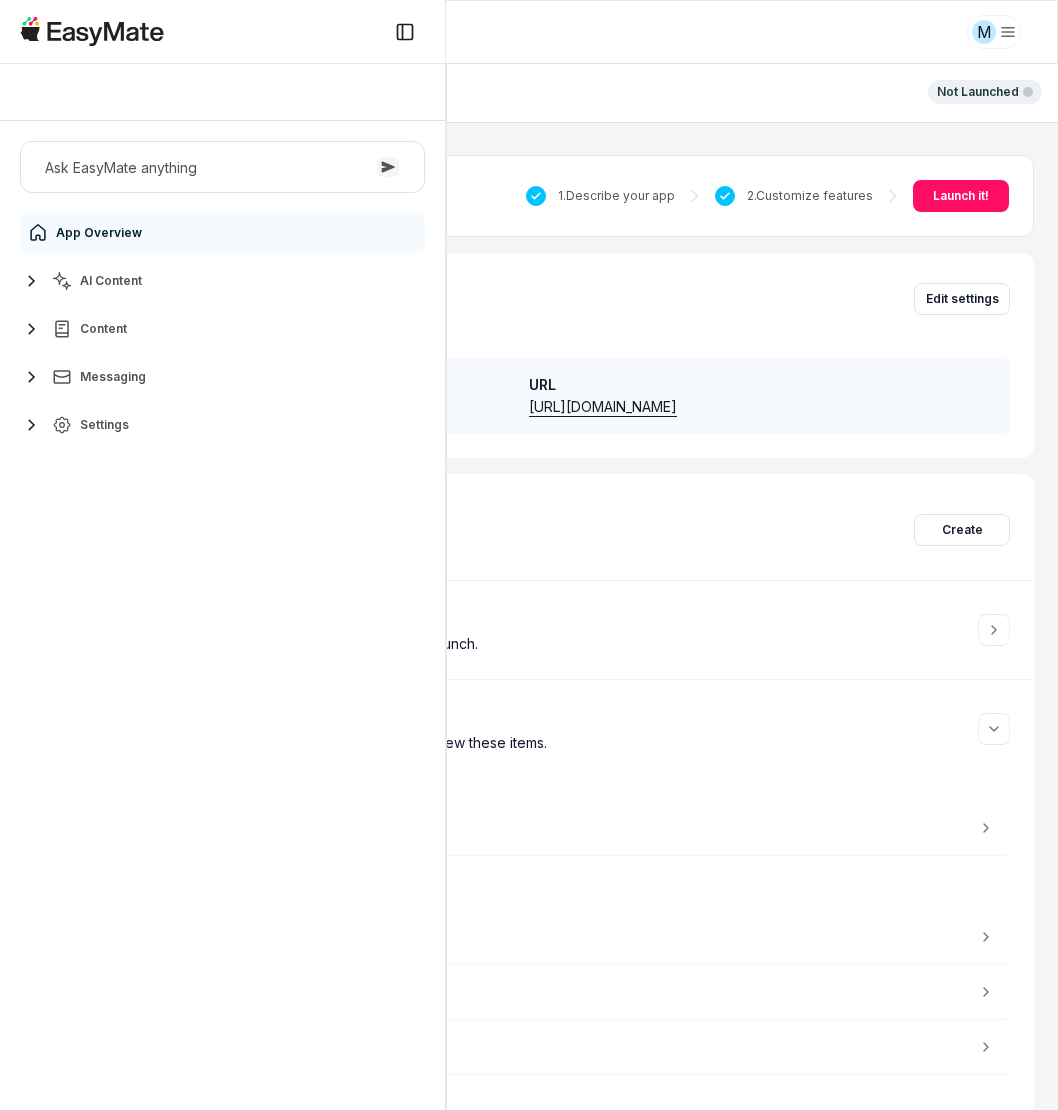 scroll, scrollTop: 128, scrollLeft: 0, axis: vertical 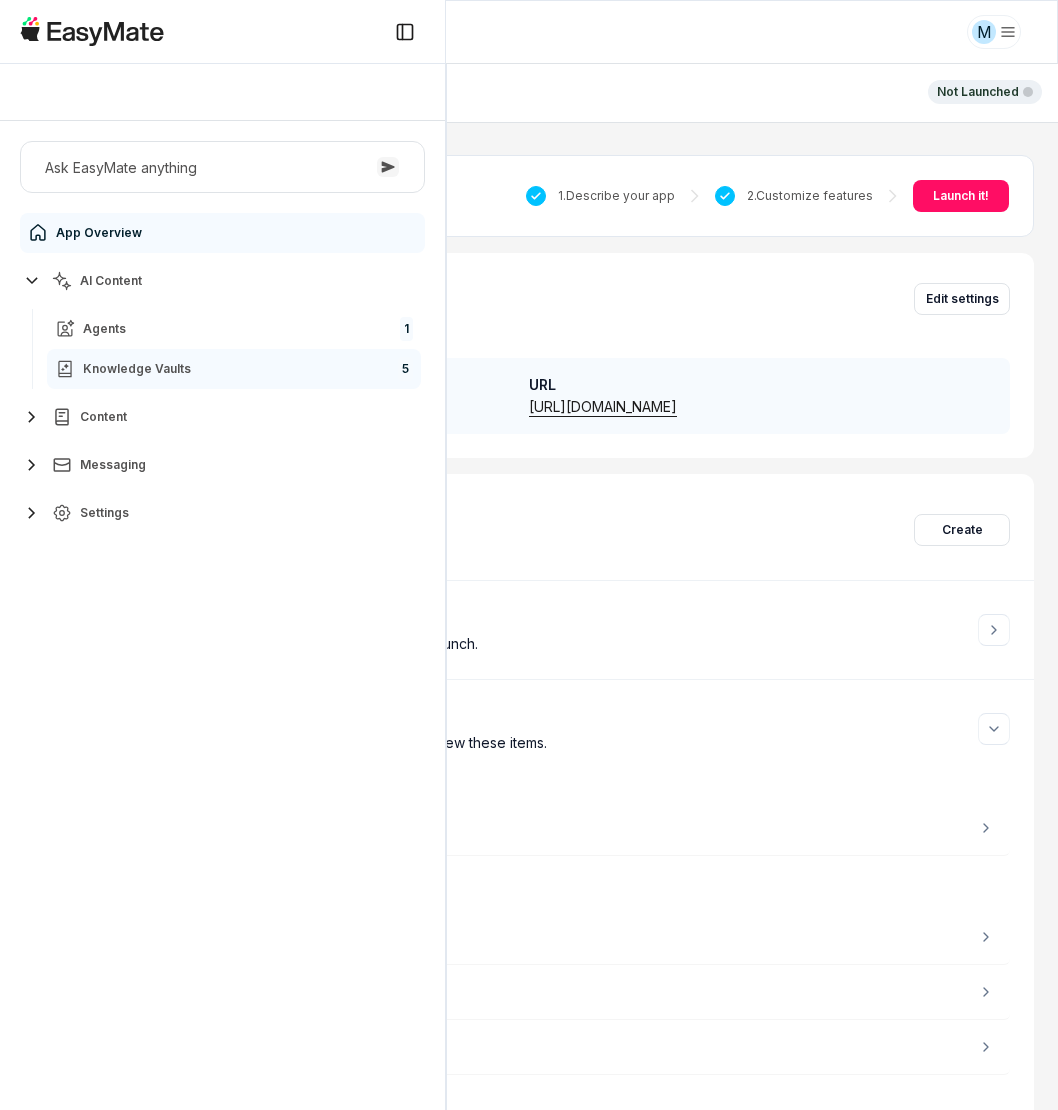 click on "Knowledge Vaults" at bounding box center [123, 369] 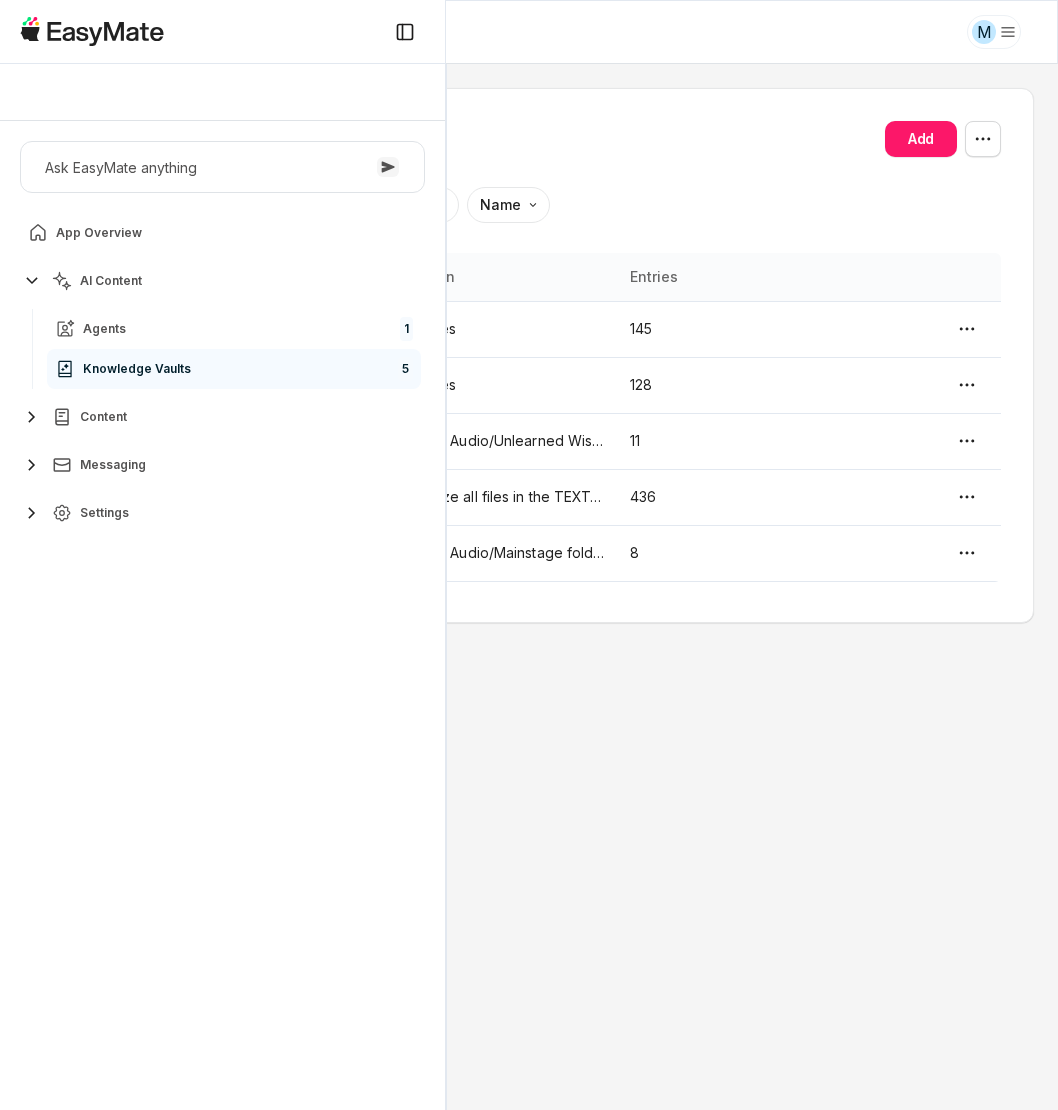 click on "Knowledge Vaults Add Sort by: default Direction Name Name Description Entries Bible Classes All MP4 files 145 Livestreams All MP4 files 128 Unlearned Wisdom Podcast All MP3s in Audio/Unlearned Wisdom.
File names must end in ".mp3" 11 Daily Devotionals Synchronize all files in the TEXT/Daily Devotional folder.
All file names must end in ".txt" 436 Mainstage Audio All MP3s in Audio/Mainstage folder
File names must end in ".mp3" 8" at bounding box center (529, 587) 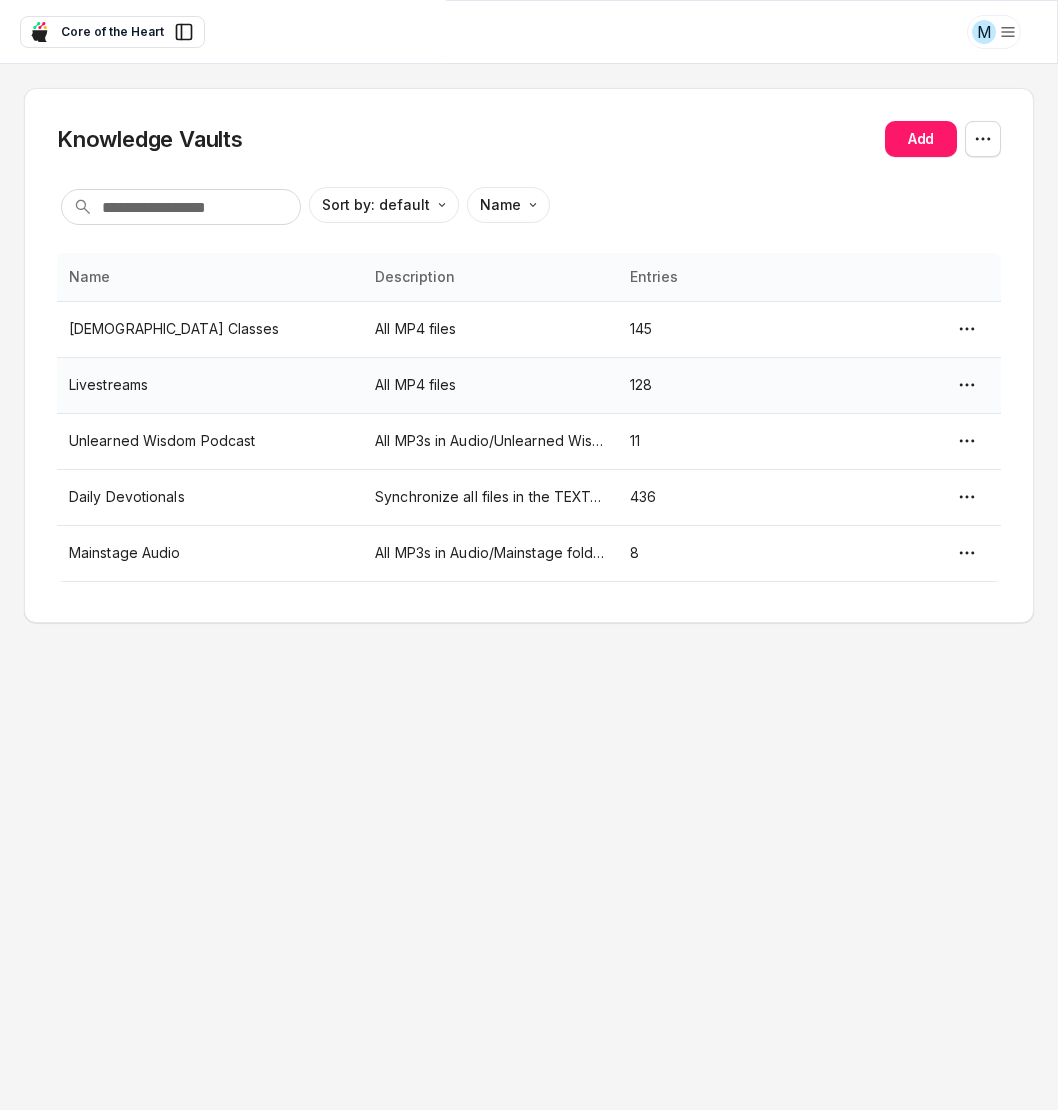 click on "All MP4 files" at bounding box center (490, 385) 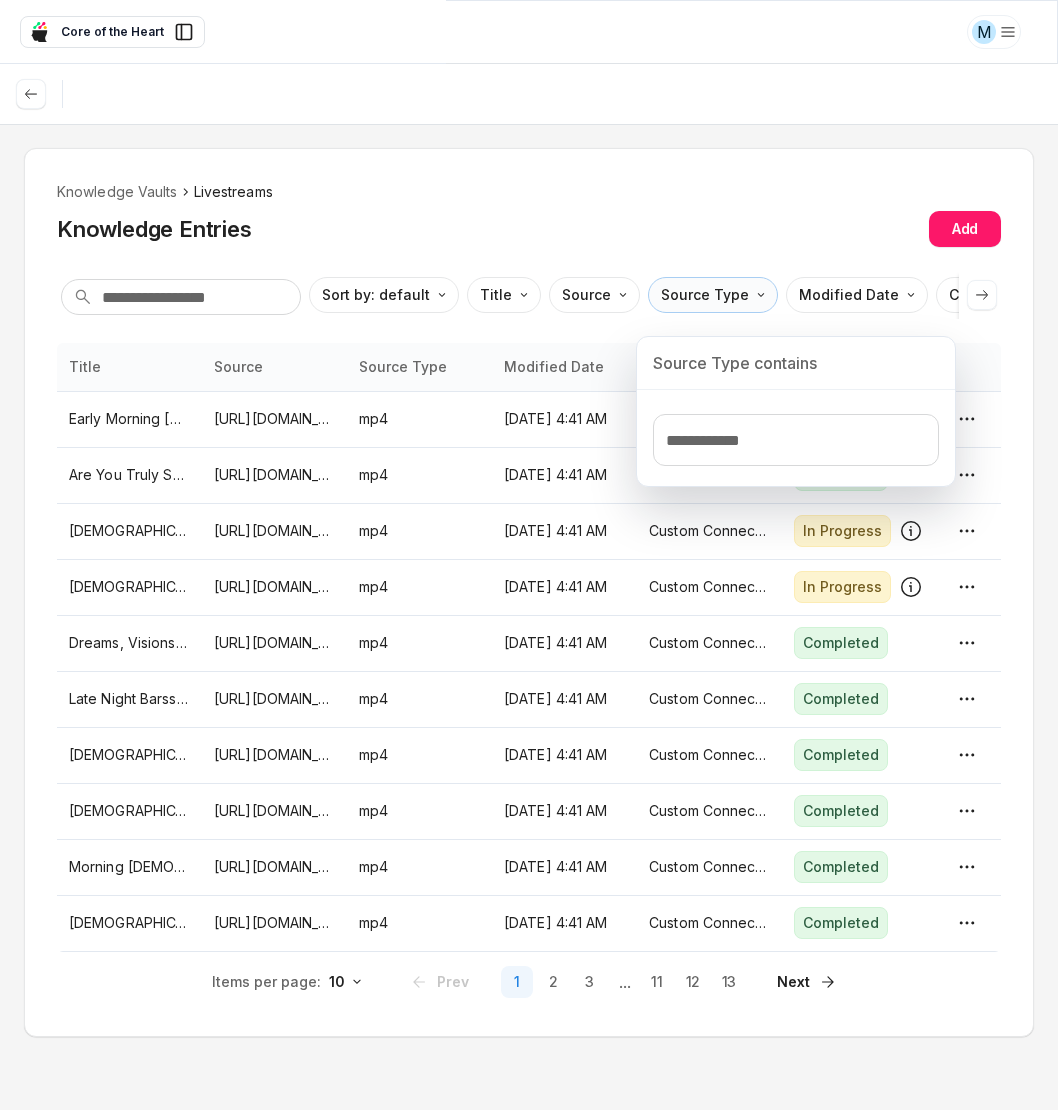 click on "M Core of the Heart Ask EasyMate anything App Overview AI Content Agents 1 Knowledge Vaults 5 Content Messaging Settings B How can I help you today? Scroll to bottom Send Knowledge Vaults Livestreams Knowledge Entries Add Sort by: default Direction Title Source Source Type Modified Date Created By Status Reference Link Title Source Source Type Modified Date Created By Status Early Morning Bible Time.mp4 https://drive.google.com/file/d/1SnQIDj80QACoV6jVDtimdIidlizbIk84/view?usp=drivesdk mp4 Jul 1, 2025, 4:41 AM Custom Connector Completed Are You Truly Saved_.mp4 https://drive.google.com/file/d/1mr1RfP1h1_SY5eTKpWoXdo-tPo-yUo5B/view?usp=drivesdk mp4 Jul 1, 2025, 4:41 AM Custom Connector Completed Bible Time.mp4 https://drive.google.com/file/d/1Im6b9PJWdjVLwd_RiFqH0YL15R2P81d4/view?usp=drivesdk mp4 Jul 1, 2025, 4:41 AM Custom Connector In Progress Bible Q & A.mp4 https://drive.google.com/file/d/1dscc1gpFe-KyzAdl_jtiKf8zWryosVze/view?usp=drivesdk mp4 Jul 1, 2025, 4:41 AM In Progress" at bounding box center (529, 555) 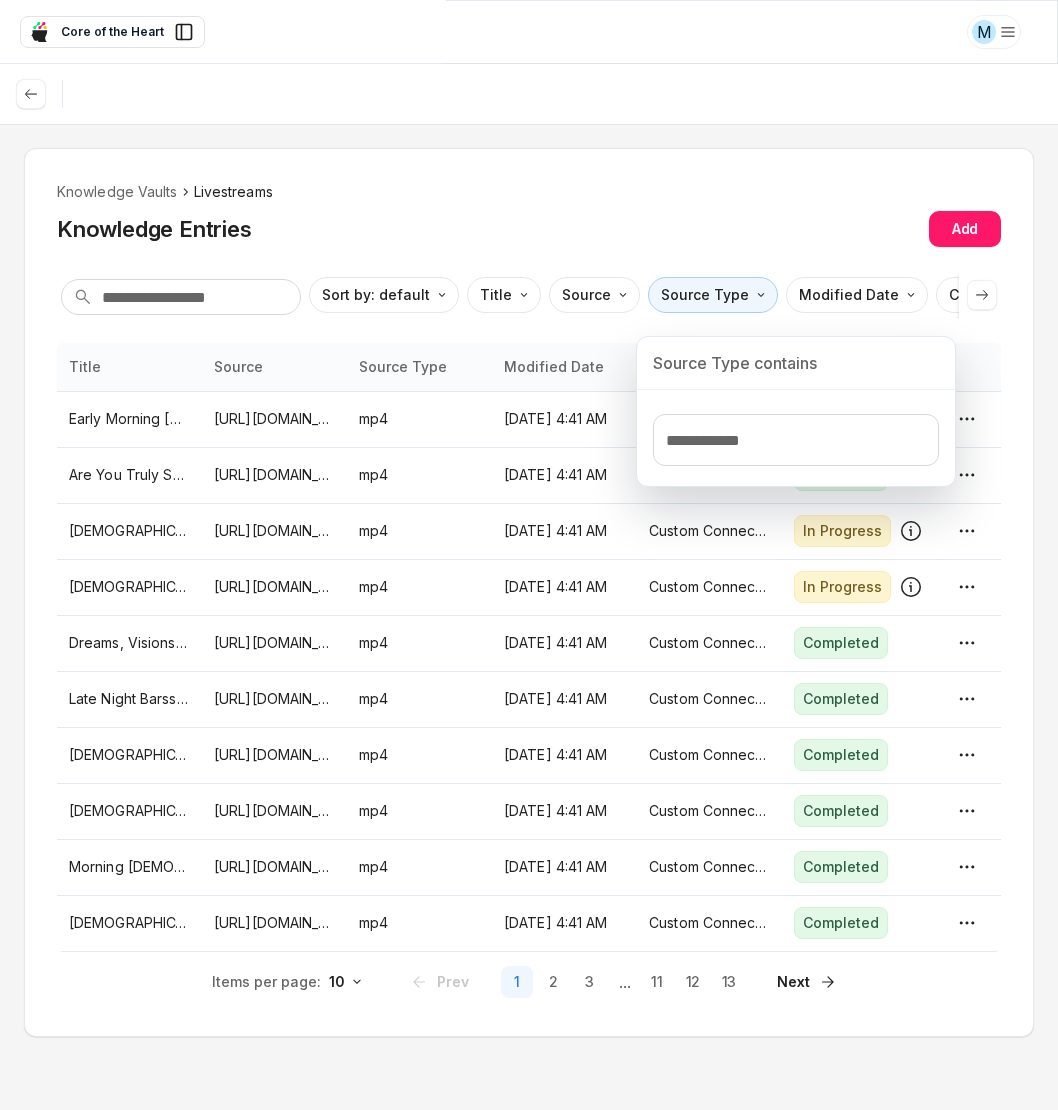 drag, startPoint x: 740, startPoint y: 227, endPoint x: 764, endPoint y: 235, distance: 25.298222 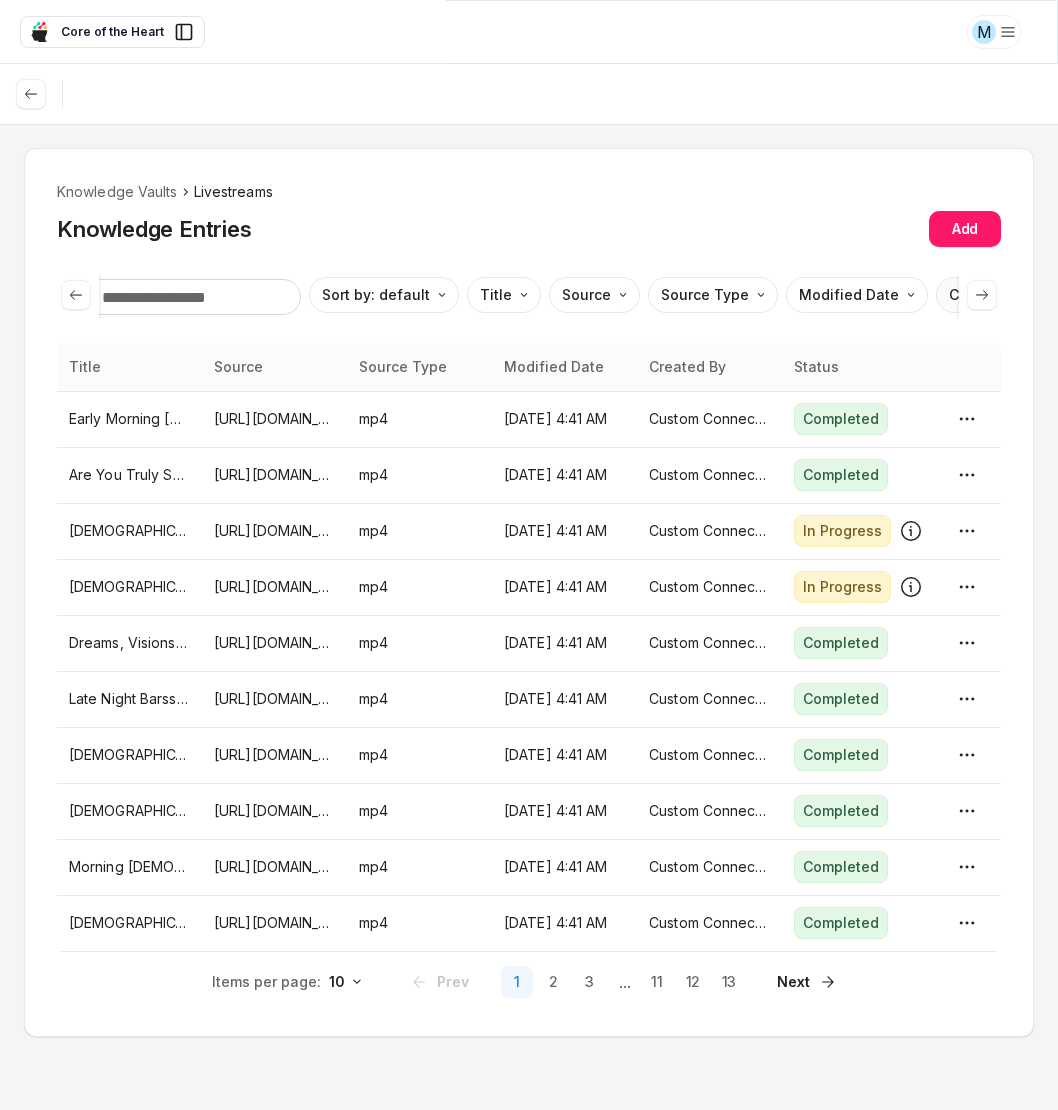 scroll, scrollTop: 0, scrollLeft: 272, axis: horizontal 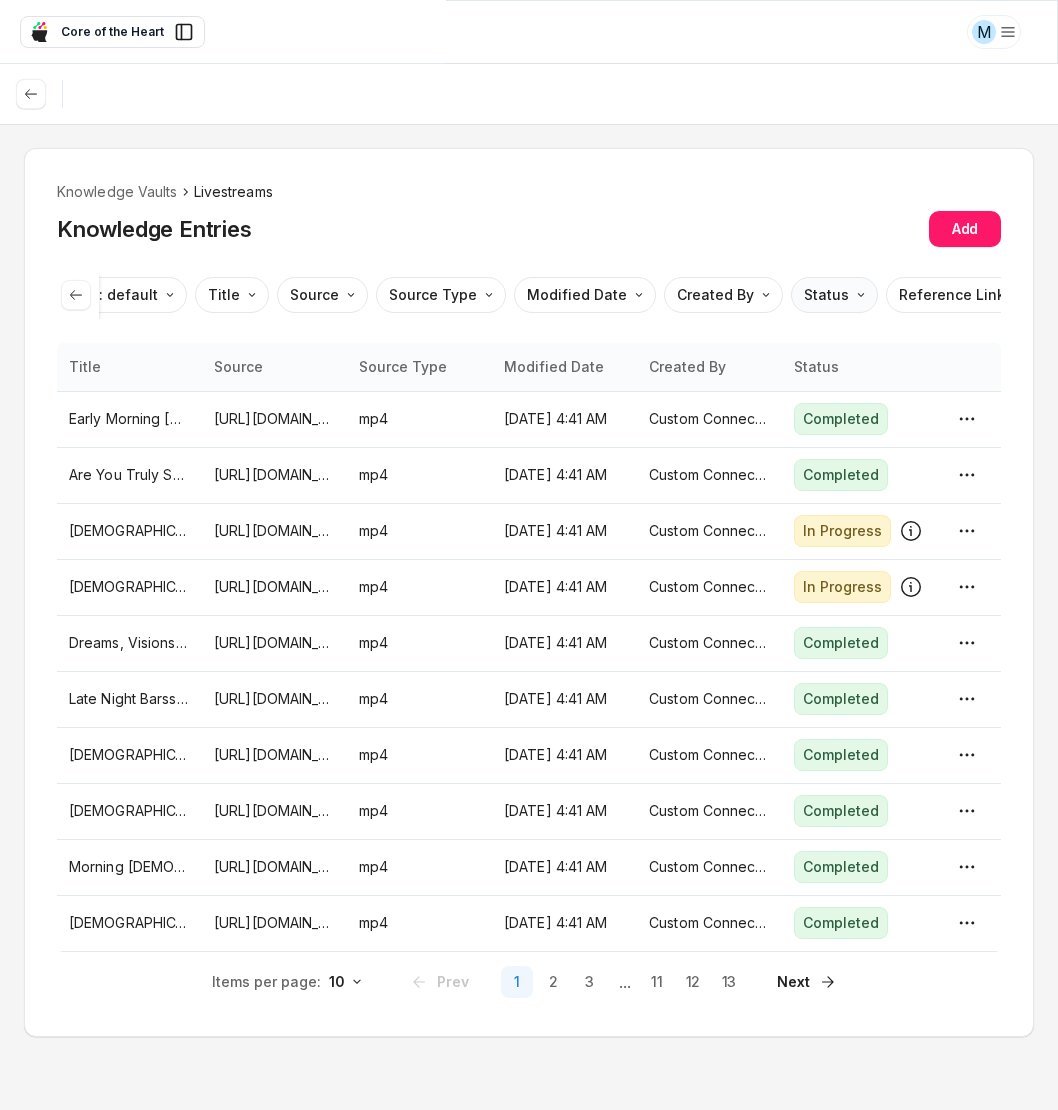 click on "M Core of the Heart Ask EasyMate anything App Overview AI Content Agents 1 Knowledge Vaults 5 Content Messaging Settings B How can I help you today? Scroll to bottom Send Knowledge Vaults Livestreams Knowledge Entries Add Sort by: default Direction Title Source Source Type Modified Date Created By Status Reference Link Title Source Source Type Modified Date Created By Status Early Morning Bible Time.mp4 https://drive.google.com/file/d/1SnQIDj80QACoV6jVDtimdIidlizbIk84/view?usp=drivesdk mp4 Jul 1, 2025, 4:41 AM Custom Connector Completed Are You Truly Saved_.mp4 https://drive.google.com/file/d/1mr1RfP1h1_SY5eTKpWoXdo-tPo-yUo5B/view?usp=drivesdk mp4 Jul 1, 2025, 4:41 AM Custom Connector Completed Bible Time.mp4 https://drive.google.com/file/d/1Im6b9PJWdjVLwd_RiFqH0YL15R2P81d4/view?usp=drivesdk mp4 Jul 1, 2025, 4:41 AM Custom Connector In Progress Bible Q & A.mp4 https://drive.google.com/file/d/1dscc1gpFe-KyzAdl_jtiKf8zWryosVze/view?usp=drivesdk mp4 Jul 1, 2025, 4:41 AM In Progress" at bounding box center (529, 555) 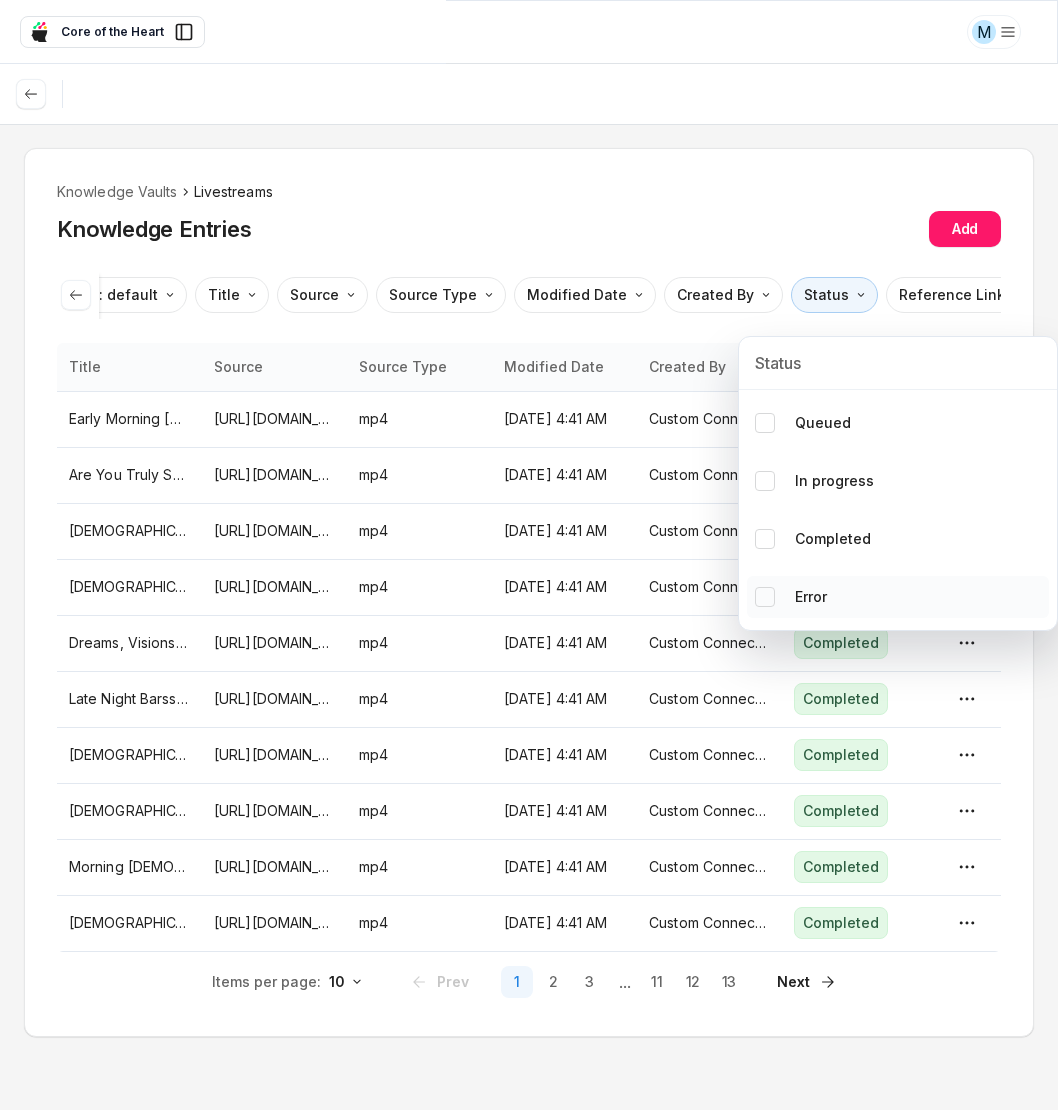 click at bounding box center [765, 597] 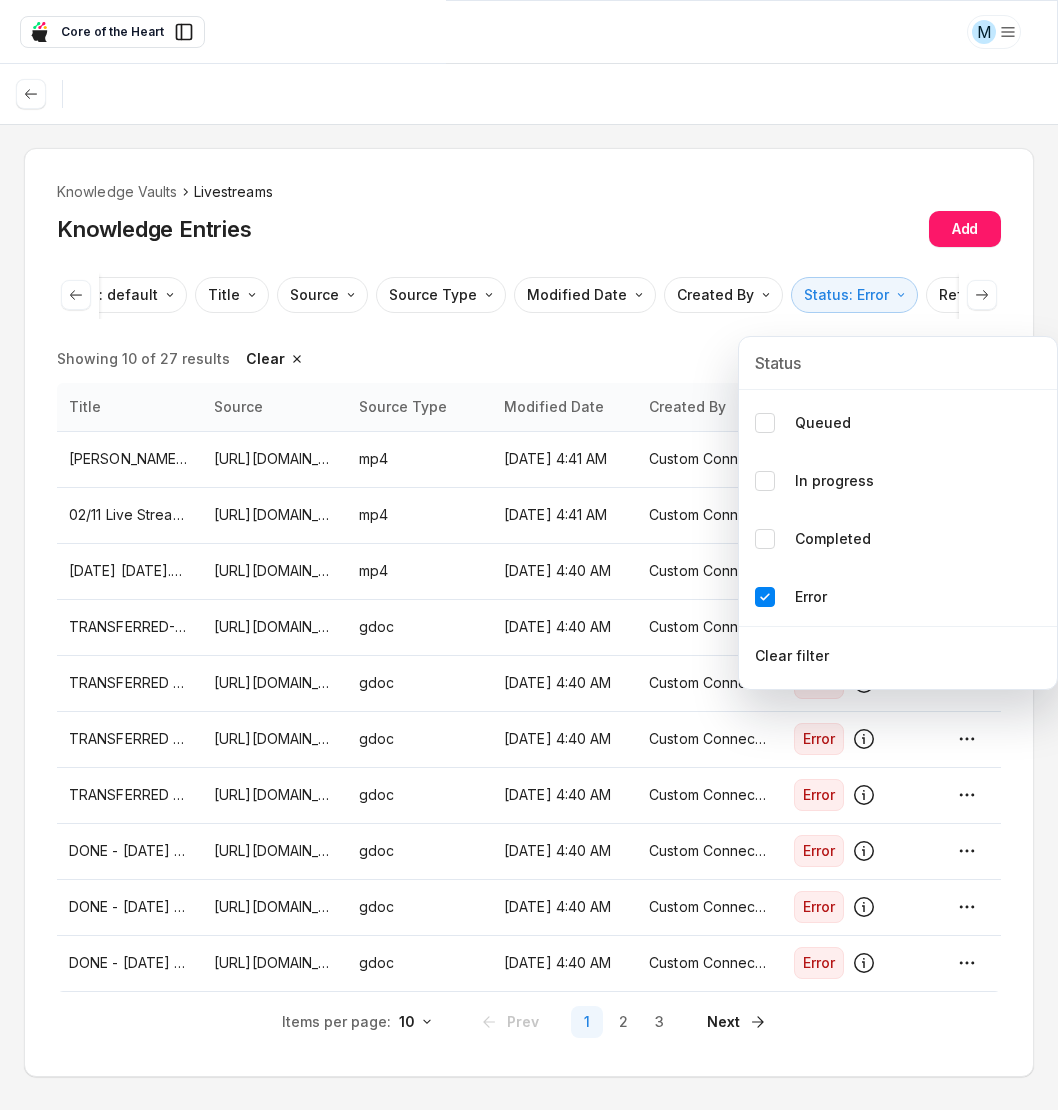 click on "M Core of the Heart Ask EasyMate anything App Overview AI Content Agents 1 Knowledge Vaults 5 Content Messaging Settings B How can I help you today? Scroll to bottom Send Knowledge Vaults Livestreams Knowledge Entries Add Sort by: default Direction Title Source Source Type Modified Date Created By Status: Error Reference Link Showing 10 of 27 results Clear Title Source Source Type Modified Date Created By Status Johnny Chang Reacts To The Soft White Belly Interview That Changed His Life..mp4 https://drive.google.com/file/d/1zD0LjW-zFru2-MAAJ0Qt_6EBzQcow7yI/view?usp=drivesdk mp4 Jul 1, 2025, 4:41 AM Custom Connector Error 02/11 Live Stream.mp4 https://drive.google.com/file/d/1gsJbipVR-Nq77vjIzoa5z9qXKYwyMvpk/view?usp=drivesdk mp4 Jul 1, 2025, 4:41 AM Custom Connector Error 2025-04-04 20-05-28.mp4 https://drive.google.com/file/d/1VbnXYFc6Fq6zrG878Szgassmnj0MInGp/view?usp=drivesdk mp4 Jul 1, 2025, 4:40 AM Custom Connector Error TRANSFERRED-4/10/25 - ShortForm Livestream Clips gdoc 1" at bounding box center [529, 555] 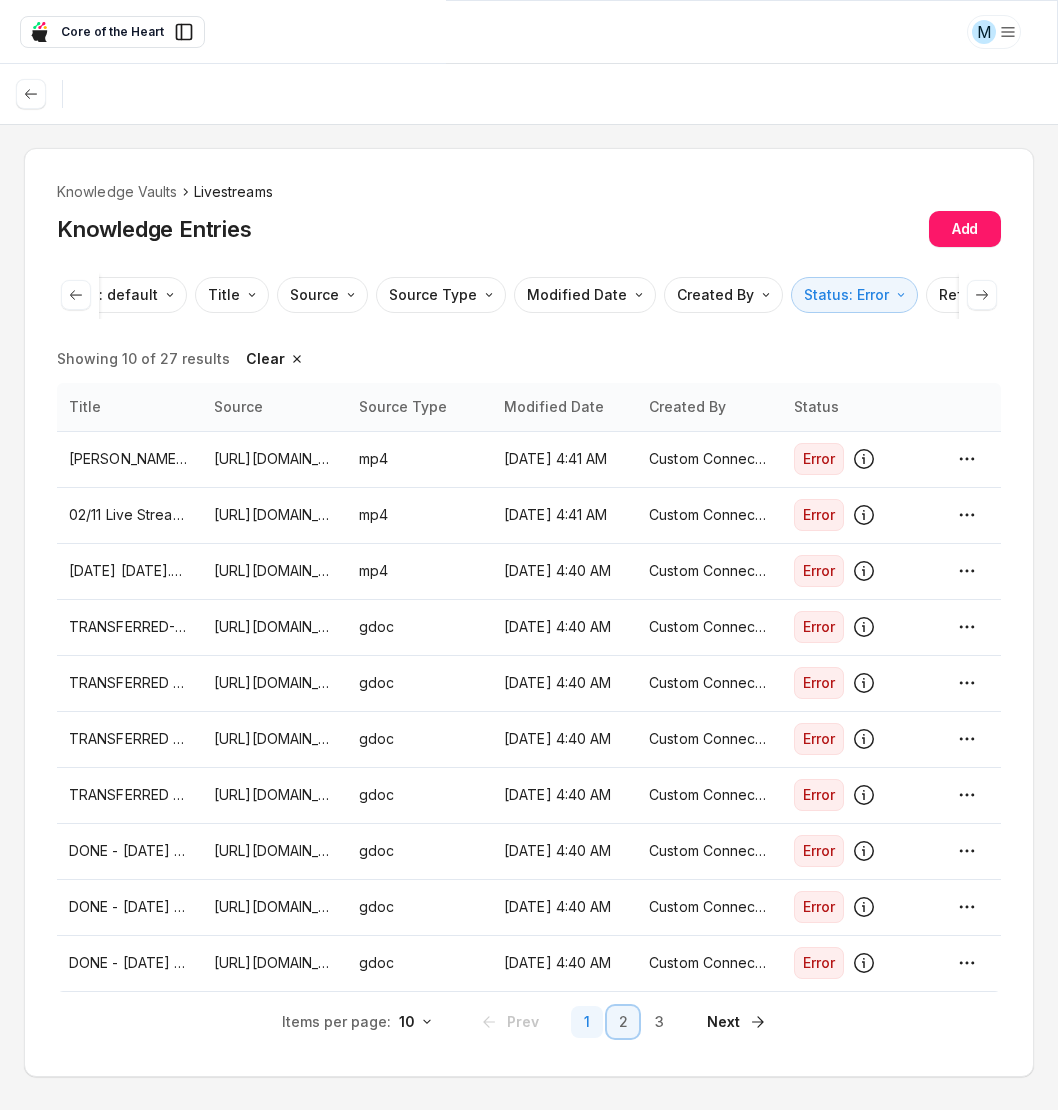 click on "2" at bounding box center (623, 1022) 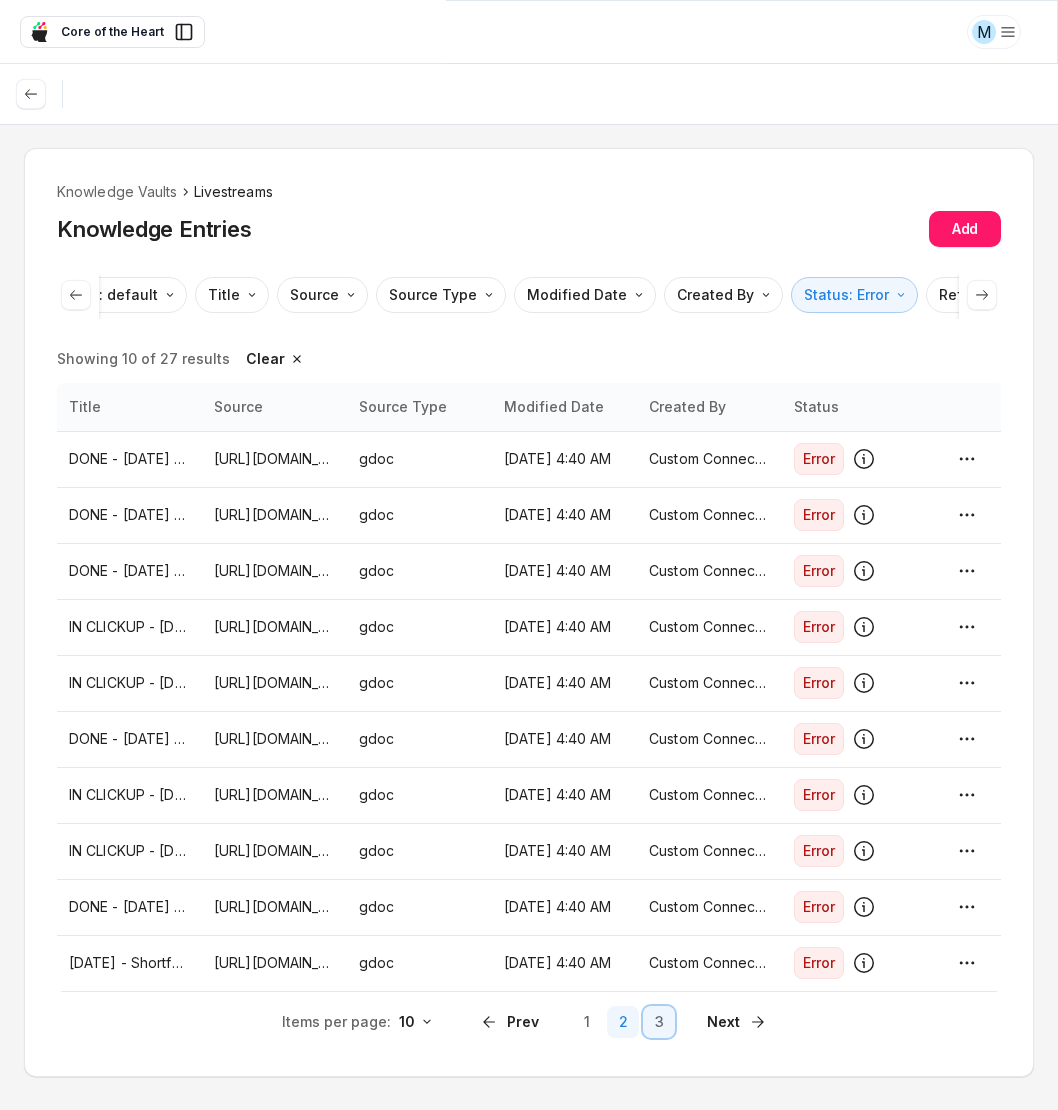 click on "3" at bounding box center [659, 1022] 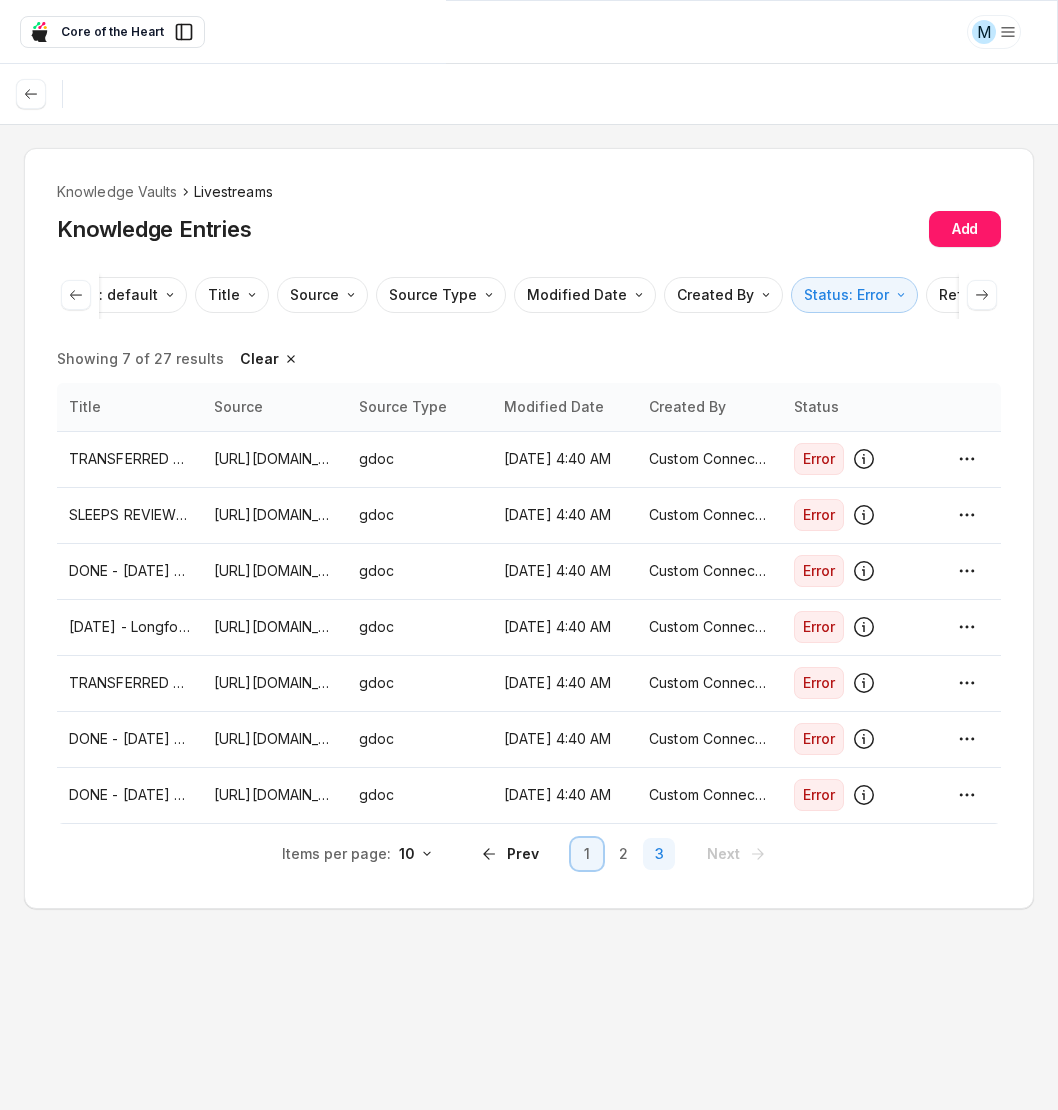 click on "1" at bounding box center [587, 854] 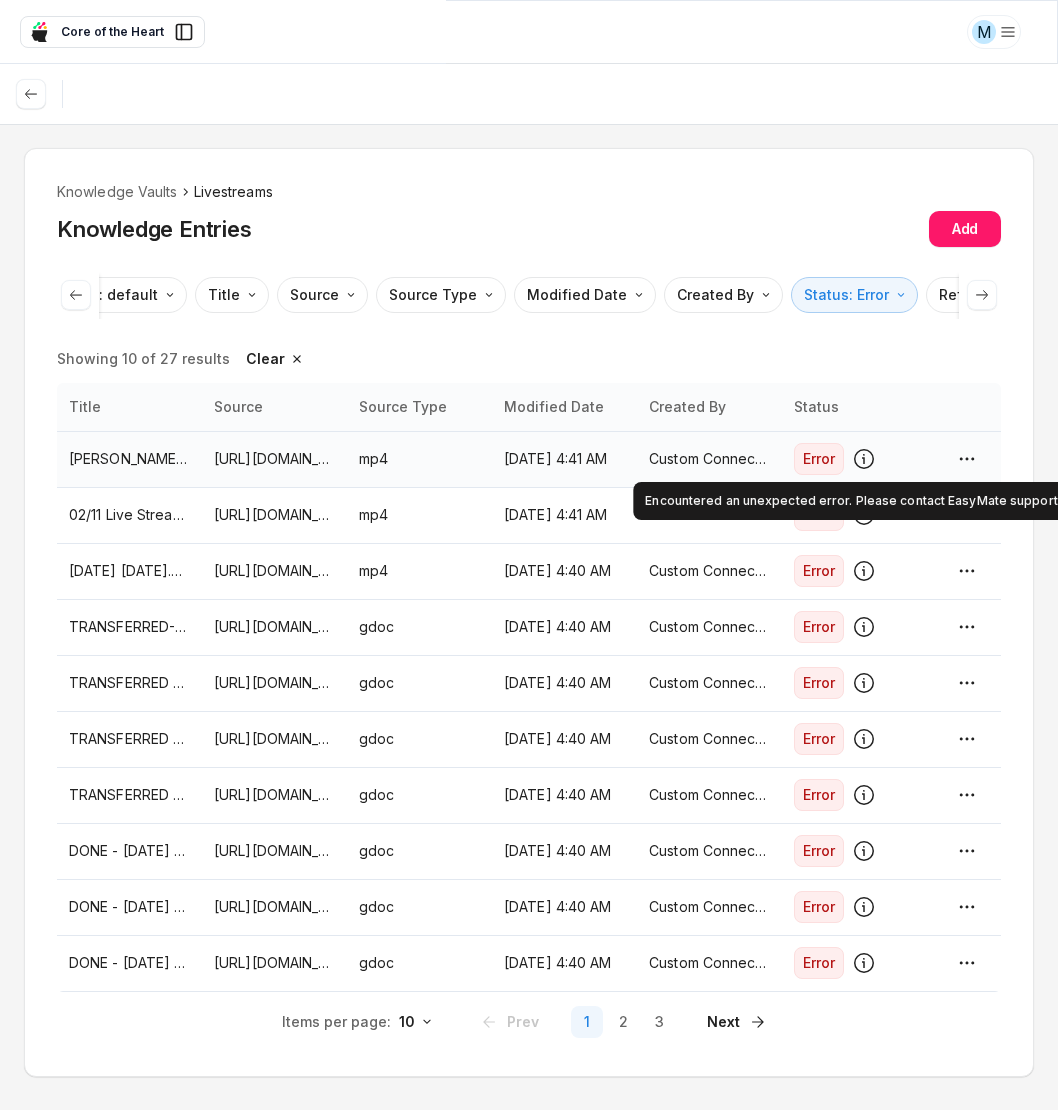 click 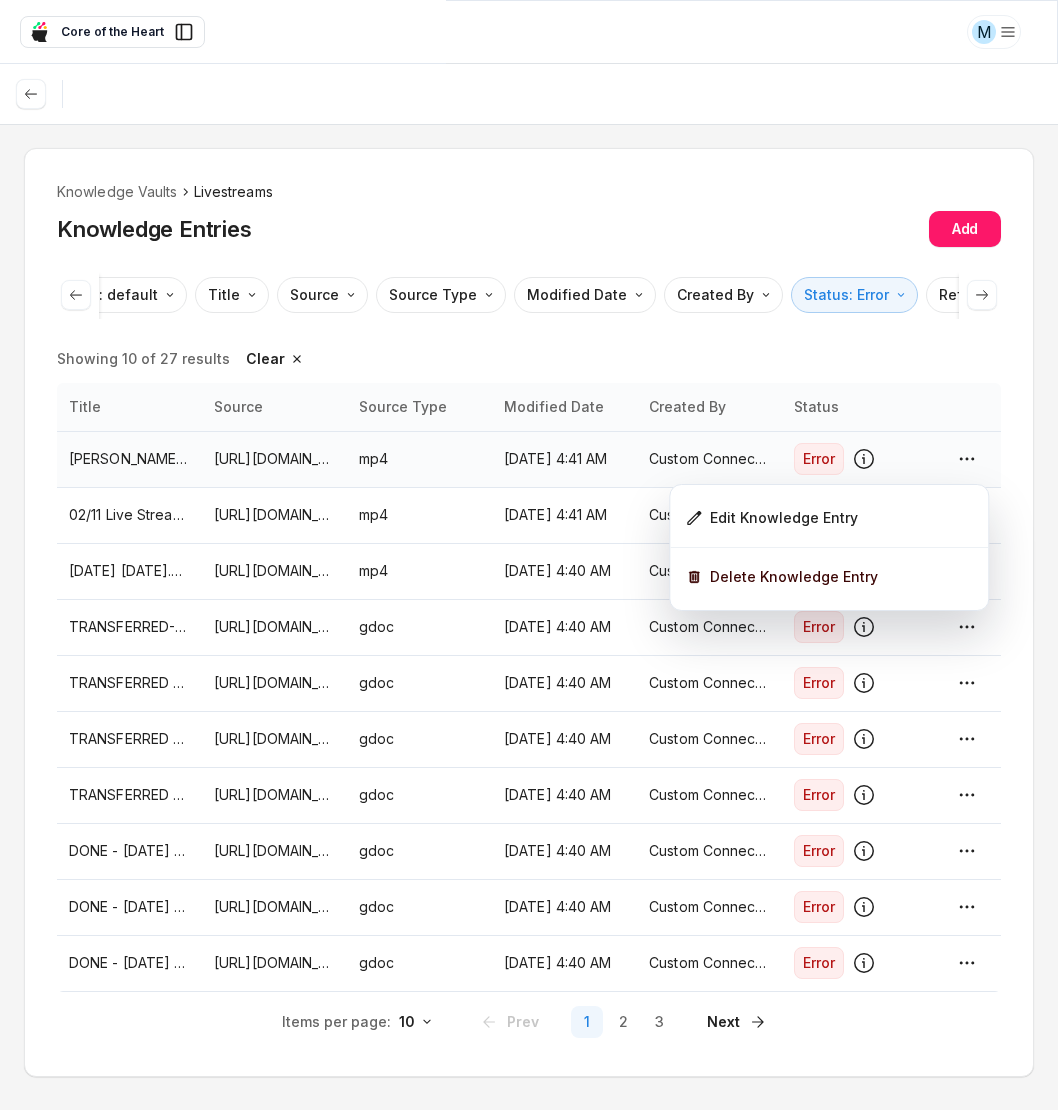 click on "M Core of the Heart Ask EasyMate anything App Overview AI Content Agents 1 Knowledge Vaults 5 Content Messaging Settings B How can I help you today? Scroll to bottom Send Knowledge Vaults Livestreams Knowledge Entries Add Sort by: default Direction Title Source Source Type Modified Date Created By Status: Error Reference Link Showing 10 of 27 results Clear Title Source Source Type Modified Date Created By Status Johnny Chang Reacts To The Soft White Belly Interview That Changed His Life..mp4 https://drive.google.com/file/d/1zD0LjW-zFru2-MAAJ0Qt_6EBzQcow7yI/view?usp=drivesdk mp4 Jul 1, 2025, 4:41 AM Custom Connector Error 02/11 Live Stream.mp4 https://drive.google.com/file/d/1gsJbipVR-Nq77vjIzoa5z9qXKYwyMvpk/view?usp=drivesdk mp4 Jul 1, 2025, 4:41 AM Custom Connector Error 2025-04-04 20-05-28.mp4 https://drive.google.com/file/d/1VbnXYFc6Fq6zrG878Szgassmnj0MInGp/view?usp=drivesdk mp4 Jul 1, 2025, 4:40 AM Custom Connector Error TRANSFERRED-4/10/25 - ShortForm Livestream Clips gdoc 1" at bounding box center (529, 555) 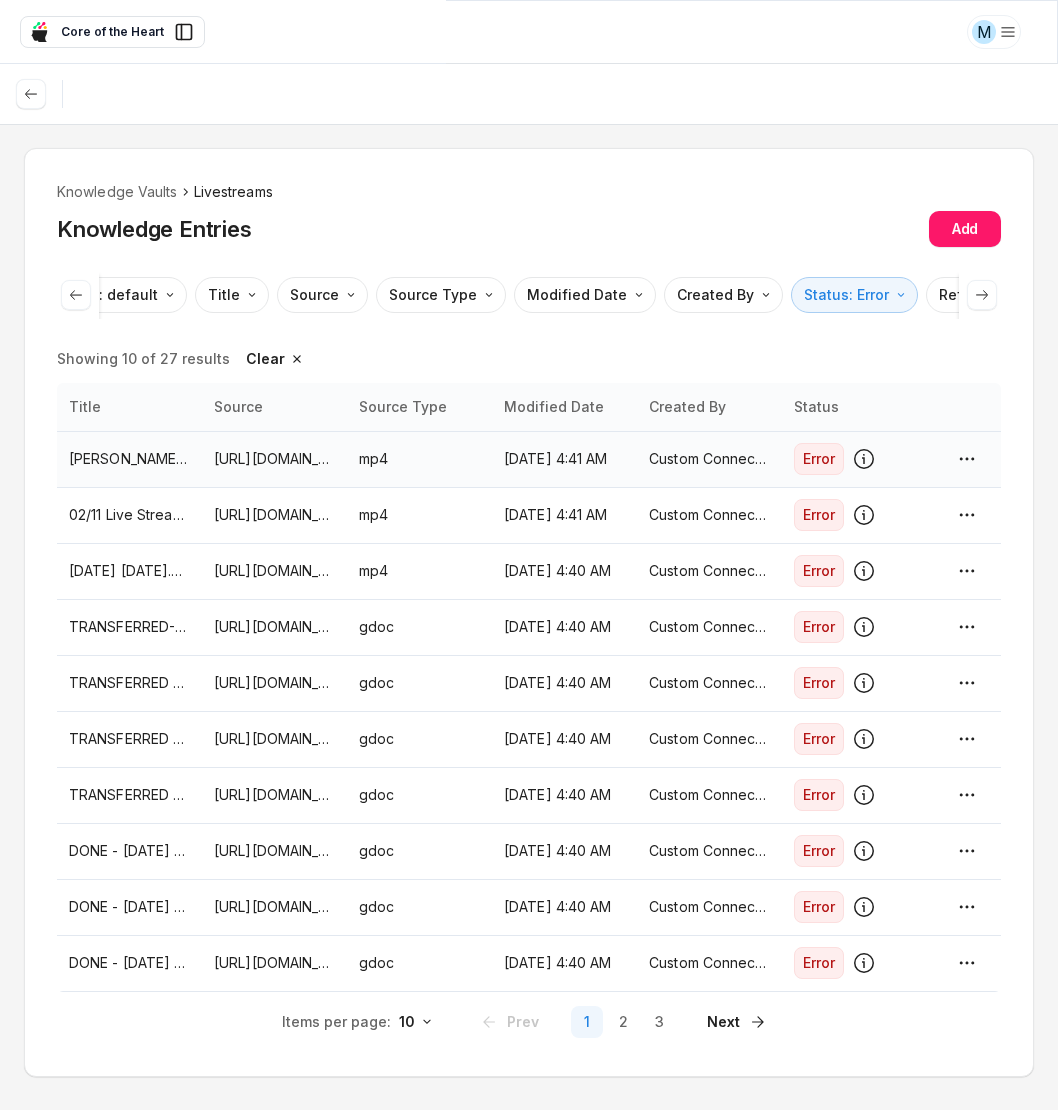 click on "Johnny Chang Reacts To The Soft White Belly Interview That Changed His Life..mp4" at bounding box center (129, 459) 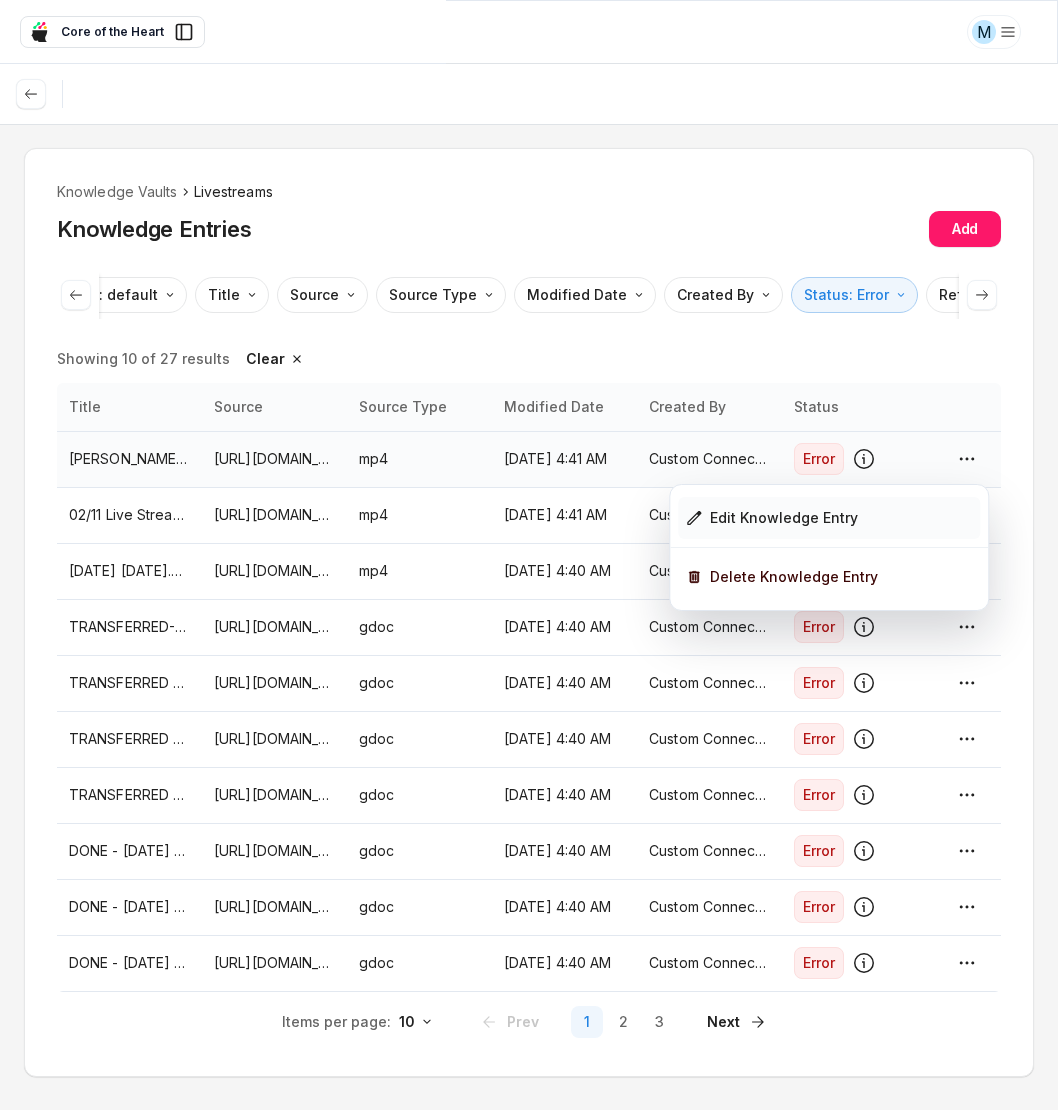 click on "Edit Knowledge Entry" at bounding box center (829, 518) 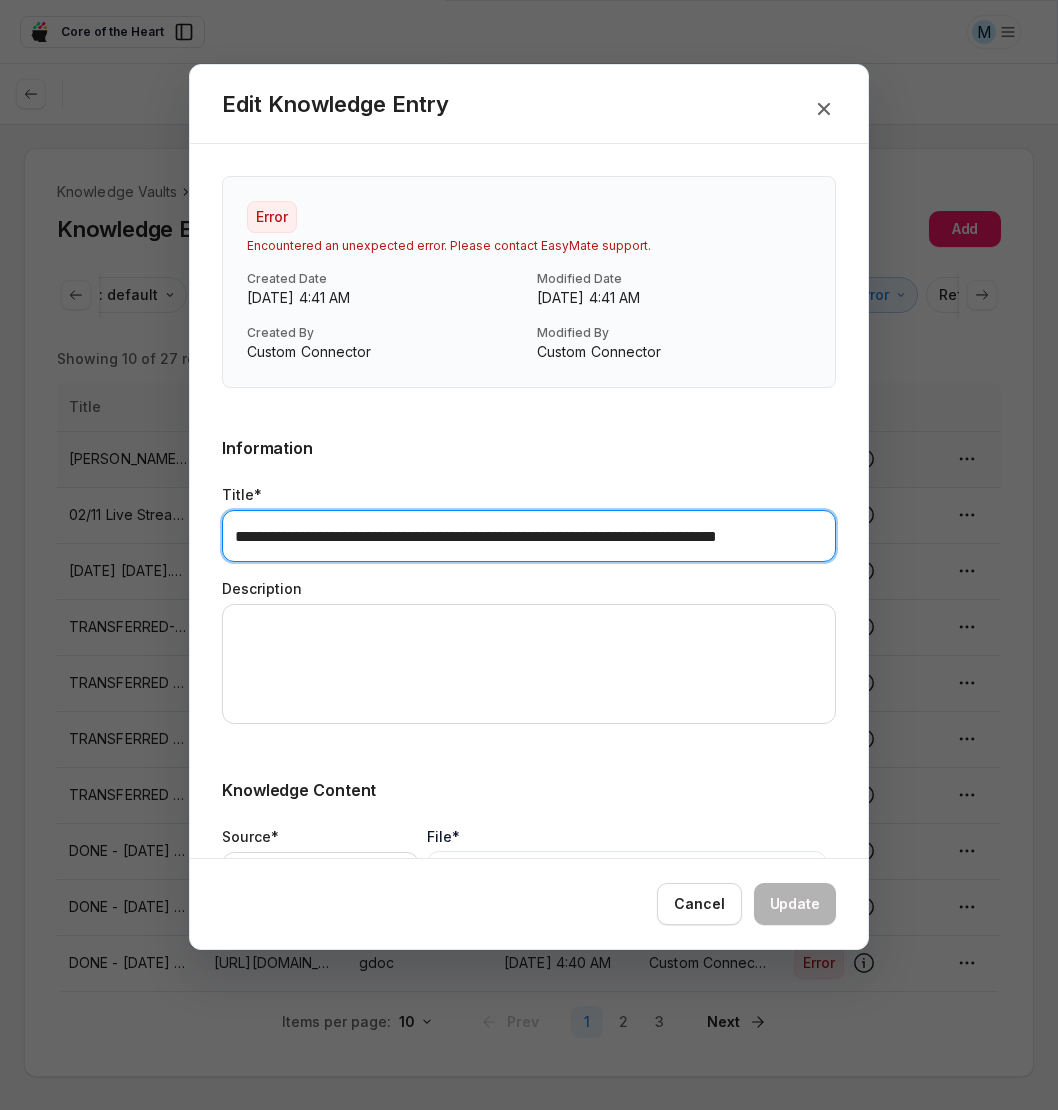scroll, scrollTop: 0, scrollLeft: 52, axis: horizontal 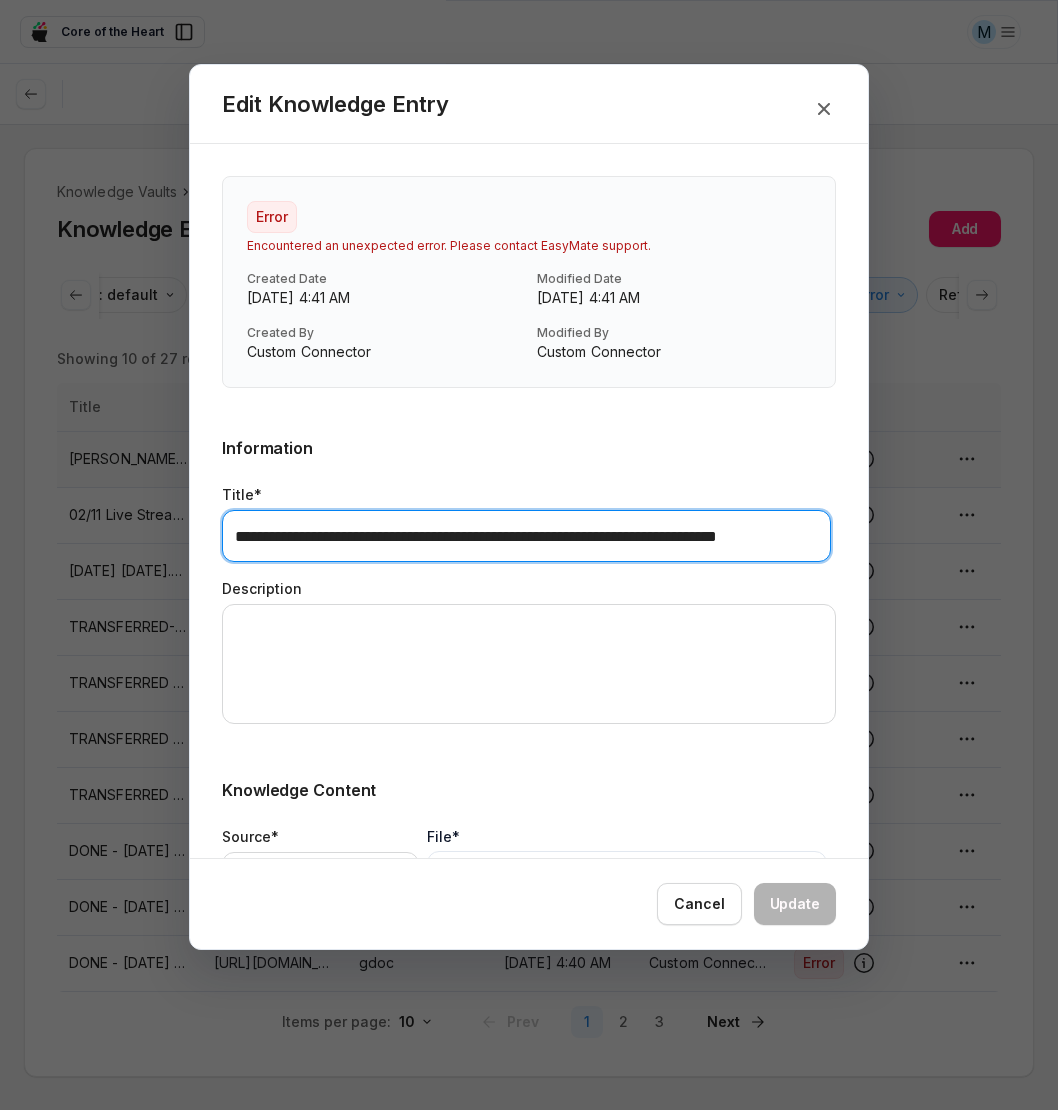 drag, startPoint x: 742, startPoint y: 527, endPoint x: 900, endPoint y: 535, distance: 158.20241 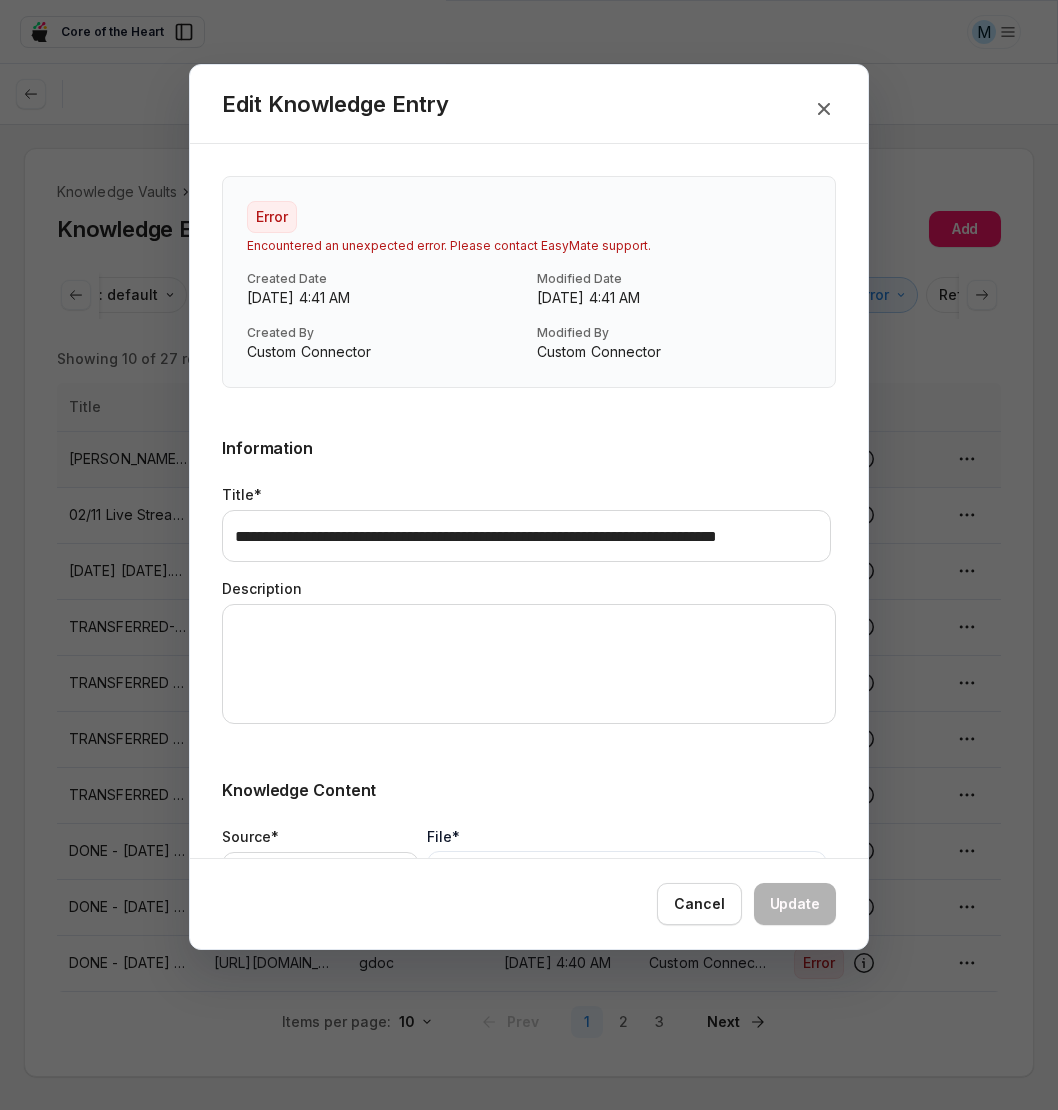 click on "Information" at bounding box center [529, 448] 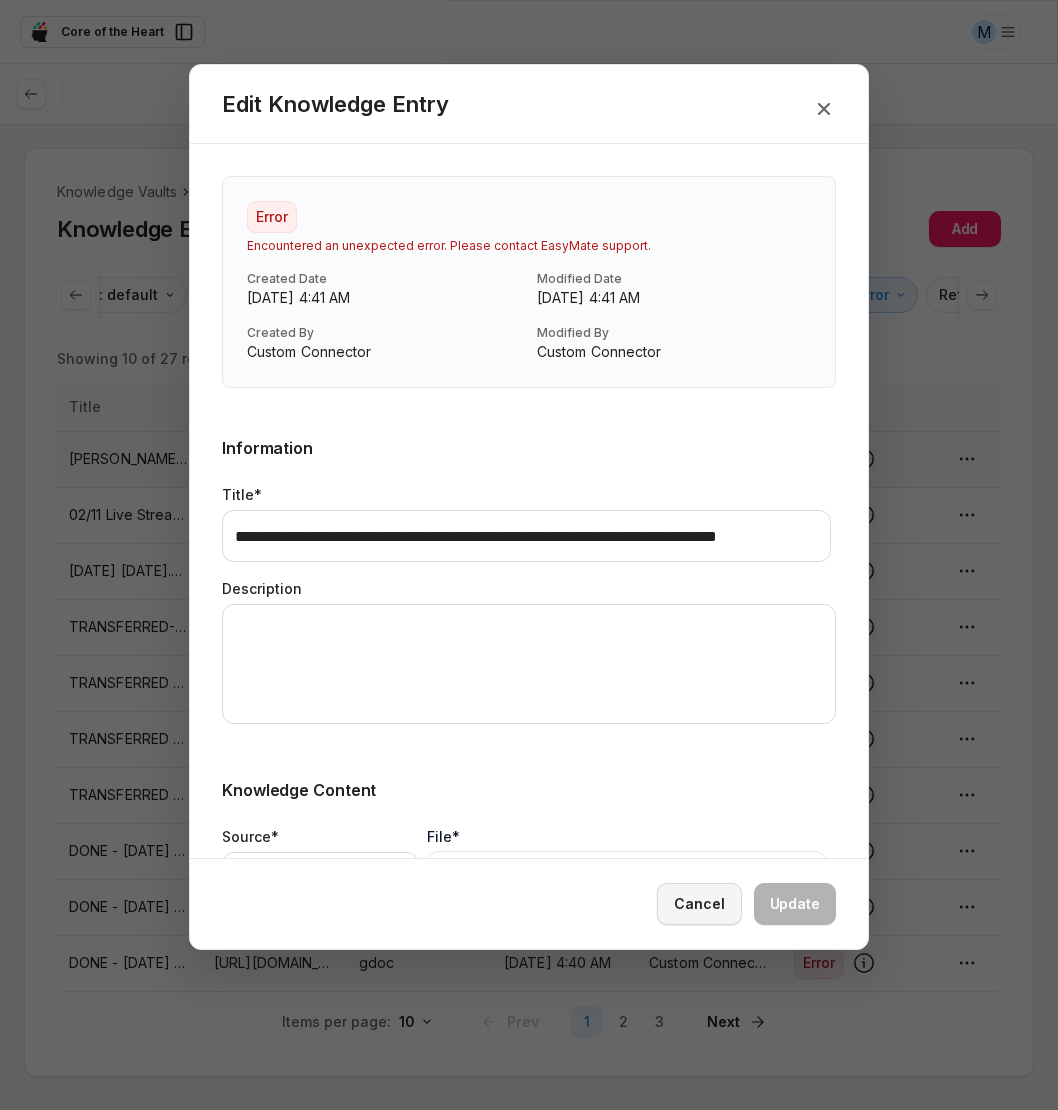 click on "Cancel" at bounding box center [699, 904] 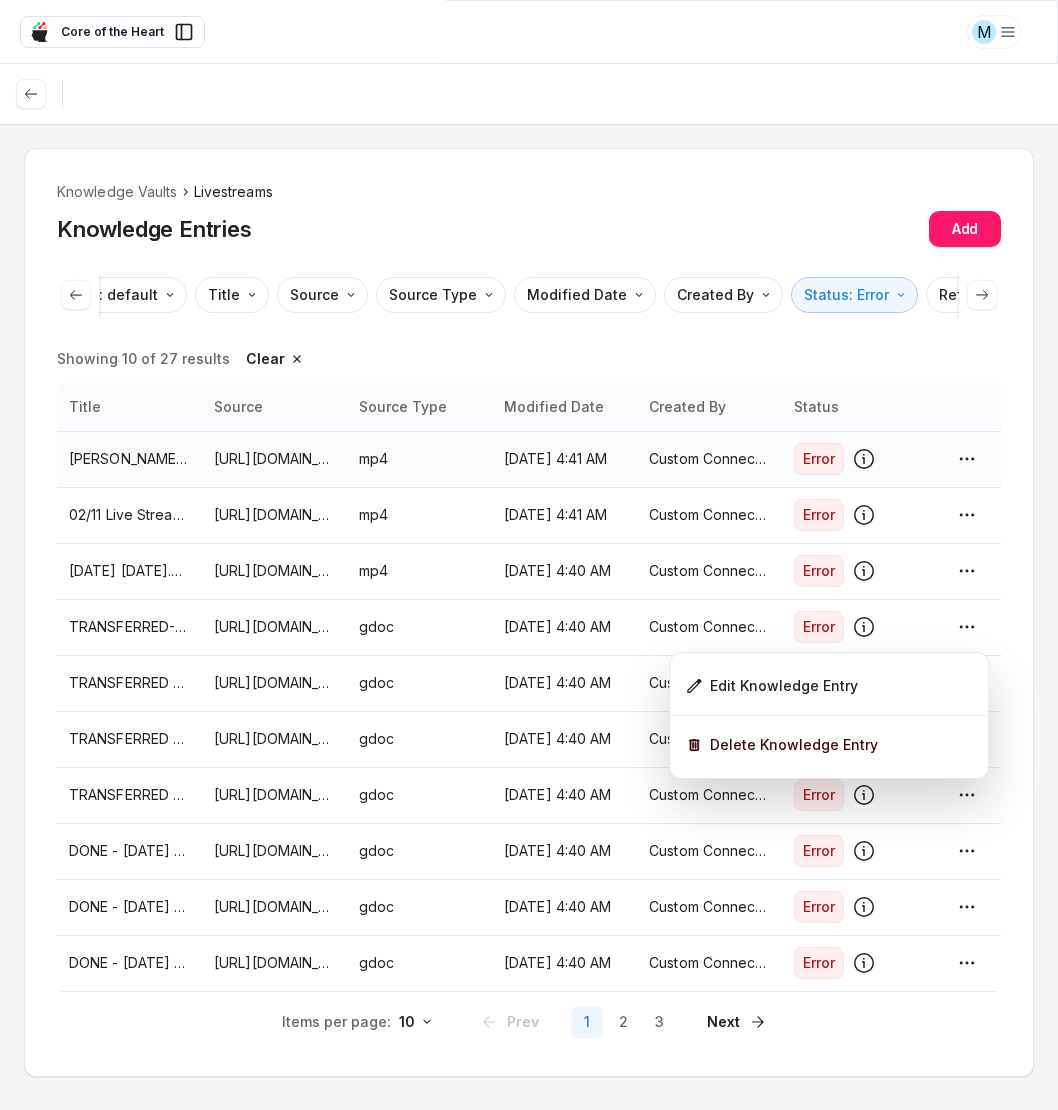 click on "M Core of the Heart Ask EasyMate anything App Overview AI Content Agents 1 Knowledge Vaults 5 Content Messaging Settings B How can I help you today? Scroll to bottom Send Knowledge Vaults Livestreams Knowledge Entries Add Sort by: default Direction Title Source Source Type Modified Date Created By Status: Error Reference Link Showing 10 of 27 results Clear Title Source Source Type Modified Date Created By Status Johnny Chang Reacts To The Soft White Belly Interview That Changed His Life..mp4 https://drive.google.com/file/d/1zD0LjW-zFru2-MAAJ0Qt_6EBzQcow7yI/view?usp=drivesdk mp4 Jul 1, 2025, 4:41 AM Custom Connector Error 02/11 Live Stream.mp4 https://drive.google.com/file/d/1gsJbipVR-Nq77vjIzoa5z9qXKYwyMvpk/view?usp=drivesdk mp4 Jul 1, 2025, 4:41 AM Custom Connector Error 2025-04-04 20-05-28.mp4 https://drive.google.com/file/d/1VbnXYFc6Fq6zrG878Szgassmnj0MInGp/view?usp=drivesdk mp4 Jul 1, 2025, 4:40 AM Custom Connector Error TRANSFERRED-4/10/25 - ShortForm Livestream Clips gdoc 1" at bounding box center [529, 555] 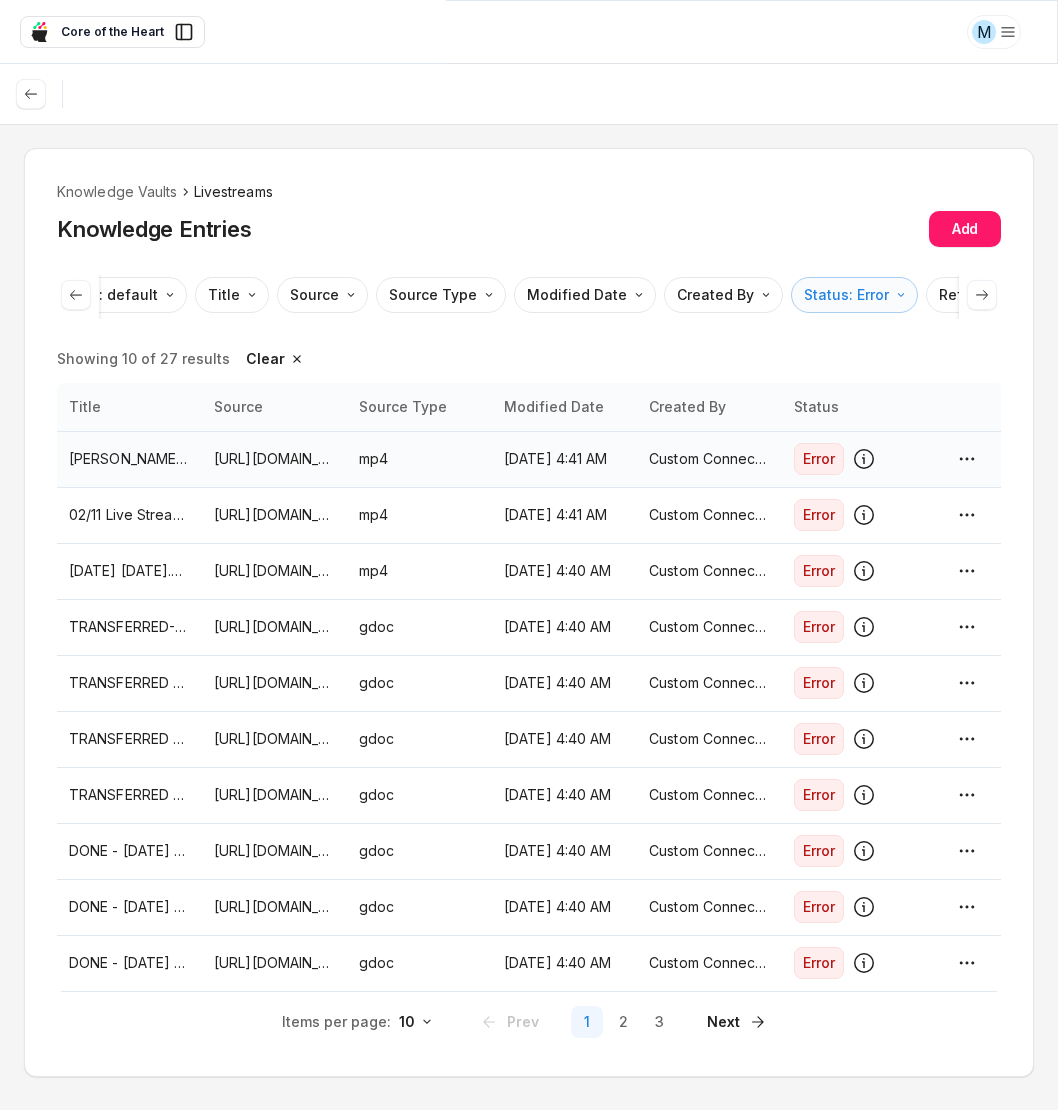 click on "M Core of the Heart Ask EasyMate anything App Overview AI Content Agents 1 Knowledge Vaults 5 Content Messaging Settings B How can I help you today? Scroll to bottom Send Knowledge Vaults Livestreams Knowledge Entries Add Sort by: default Direction Title Source Source Type Modified Date Created By Status: Error Reference Link Showing 10 of 27 results Clear Title Source Source Type Modified Date Created By Status Johnny Chang Reacts To The Soft White Belly Interview That Changed His Life..mp4 https://drive.google.com/file/d/1zD0LjW-zFru2-MAAJ0Qt_6EBzQcow7yI/view?usp=drivesdk mp4 Jul 1, 2025, 4:41 AM Custom Connector Error 02/11 Live Stream.mp4 https://drive.google.com/file/d/1gsJbipVR-Nq77vjIzoa5z9qXKYwyMvpk/view?usp=drivesdk mp4 Jul 1, 2025, 4:41 AM Custom Connector Error 2025-04-04 20-05-28.mp4 https://drive.google.com/file/d/1VbnXYFc6Fq6zrG878Szgassmnj0MInGp/view?usp=drivesdk mp4 Jul 1, 2025, 4:40 AM Custom Connector Error TRANSFERRED-4/10/25 - ShortForm Livestream Clips gdoc 1" at bounding box center (529, 555) 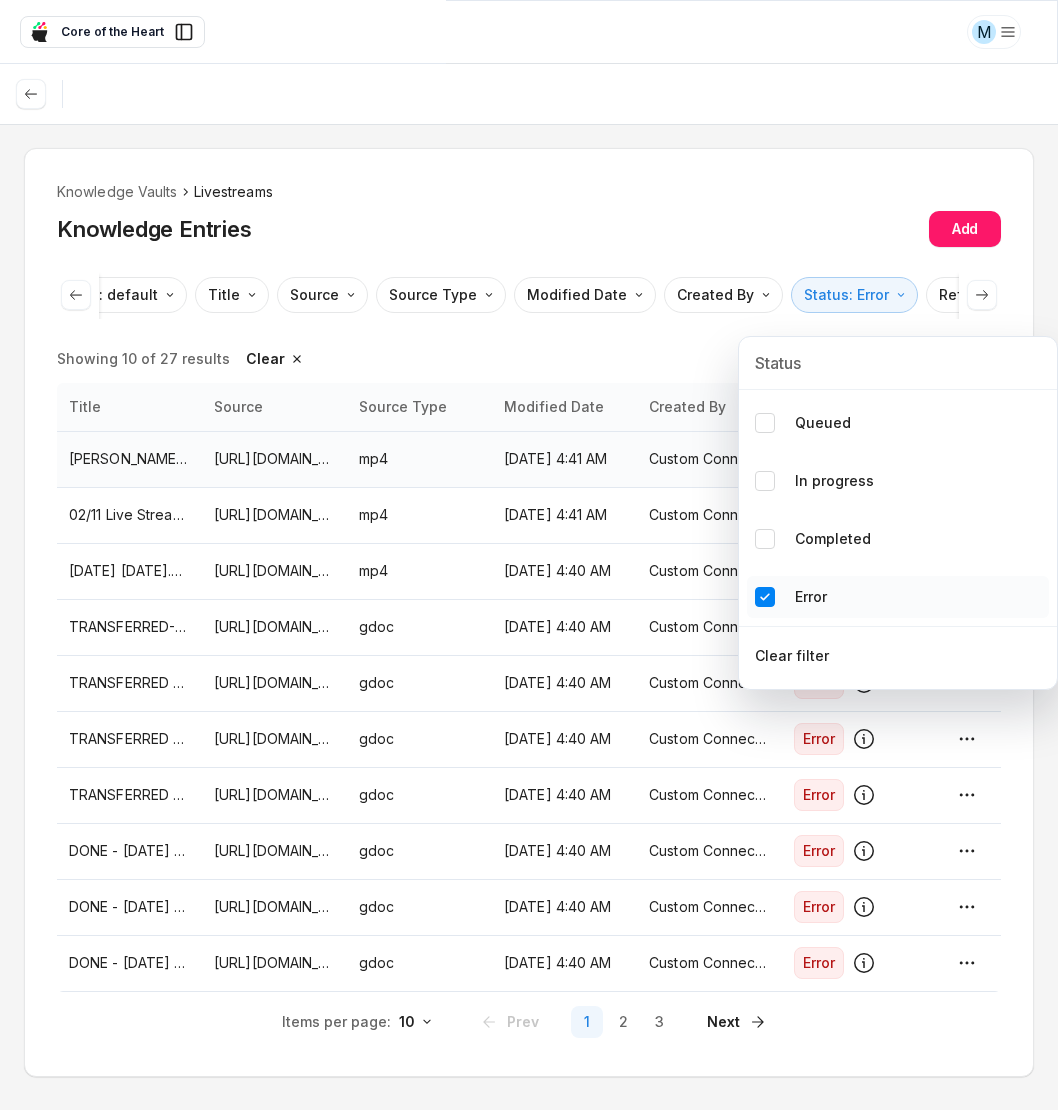 click at bounding box center [765, 597] 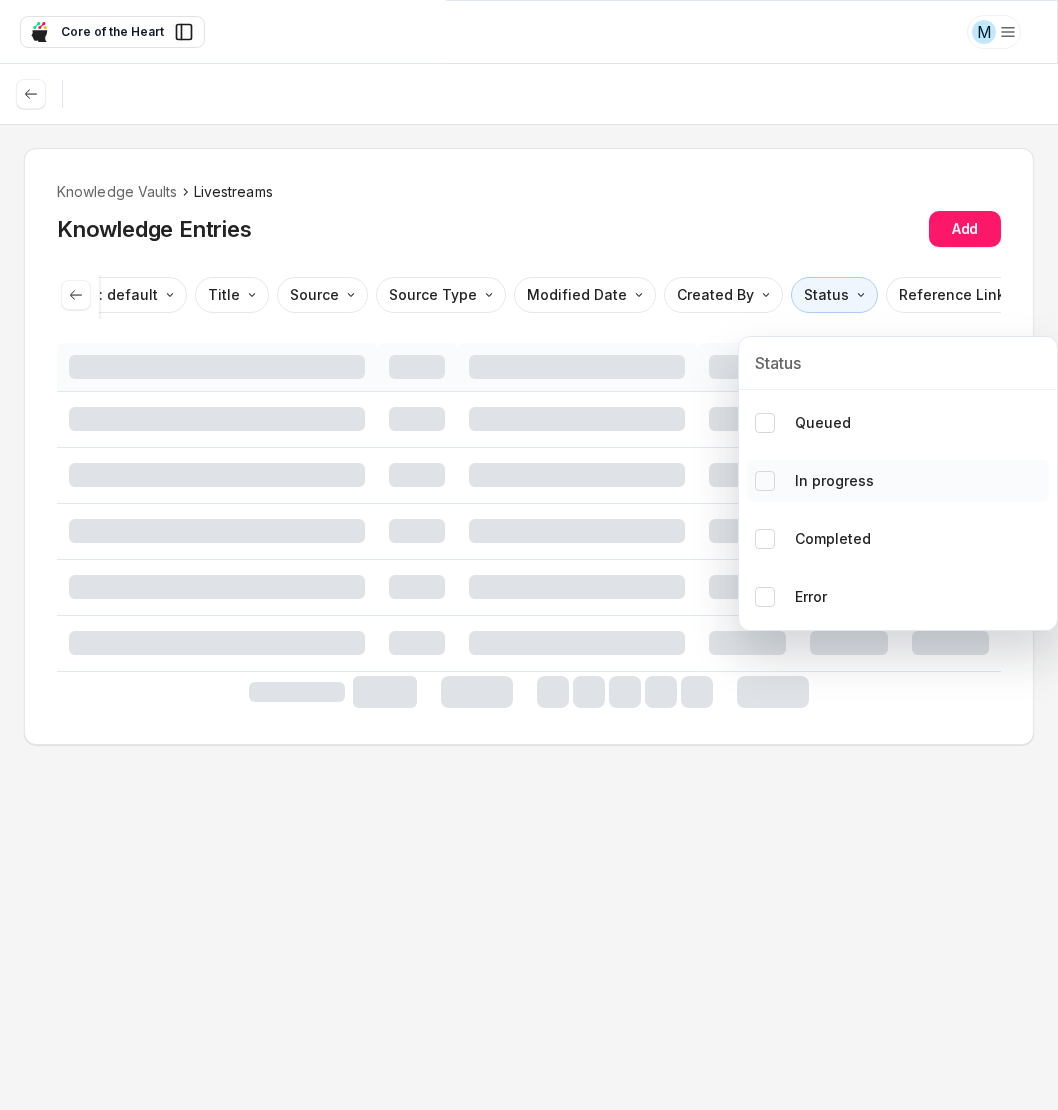 click at bounding box center [765, 481] 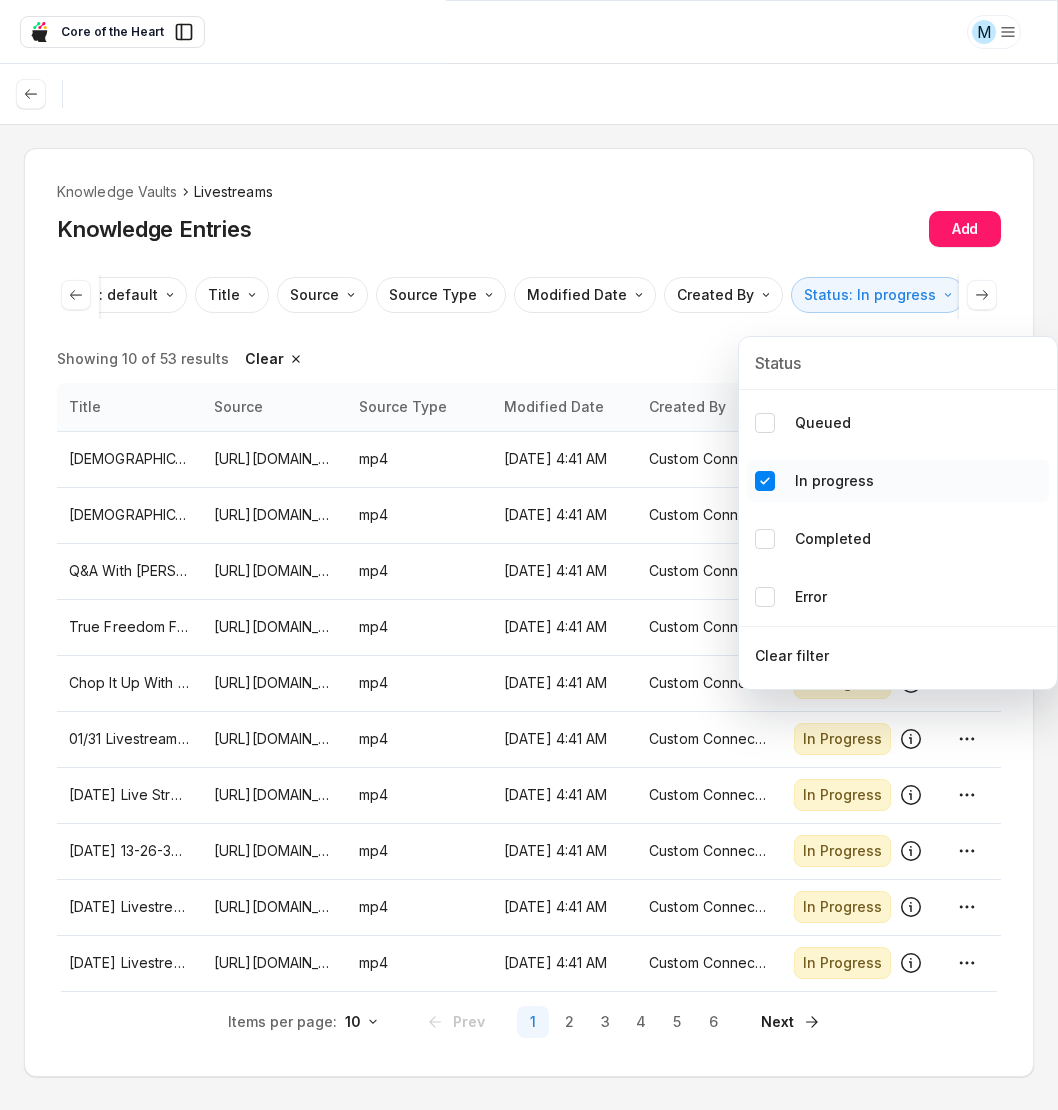 click at bounding box center (765, 481) 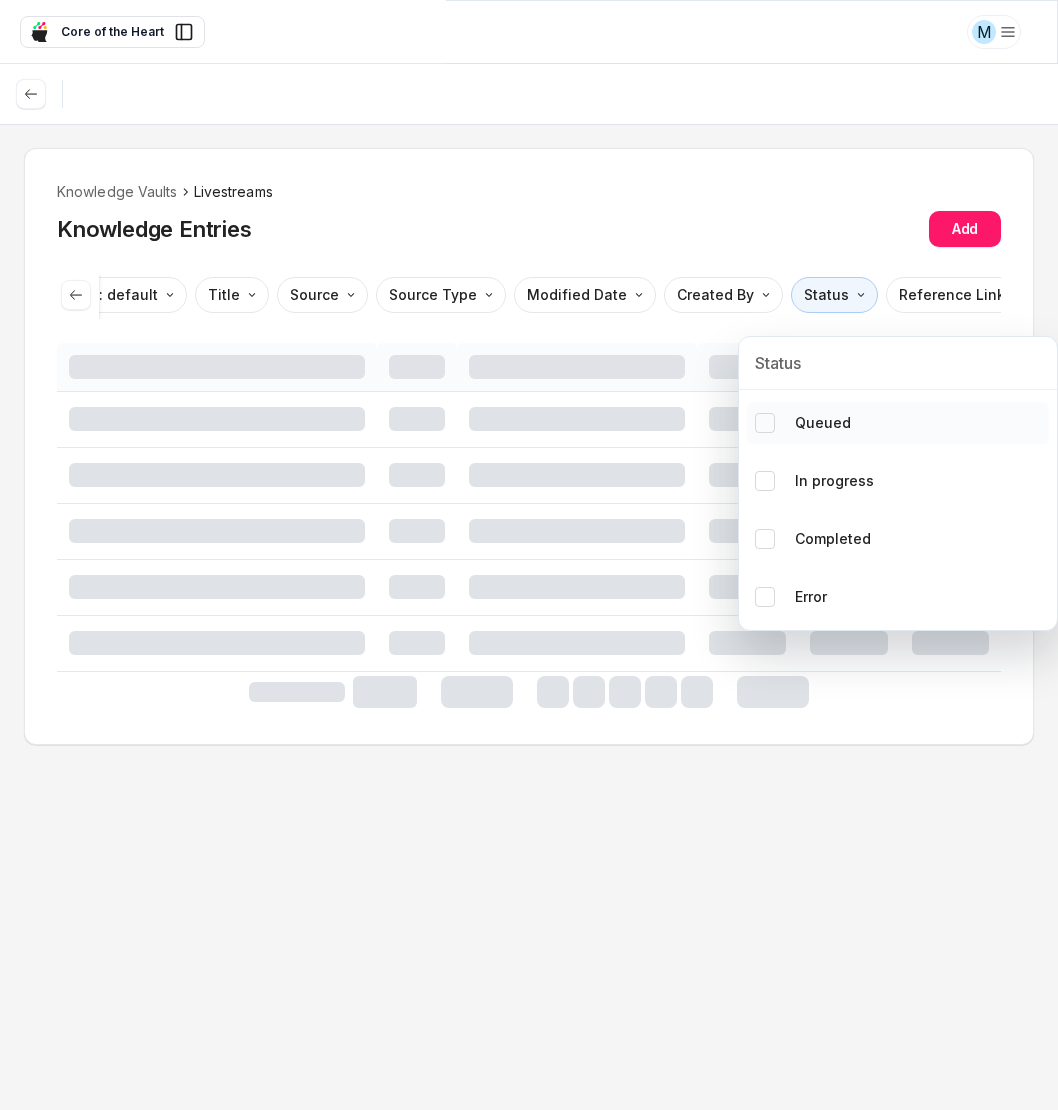 click at bounding box center [765, 423] 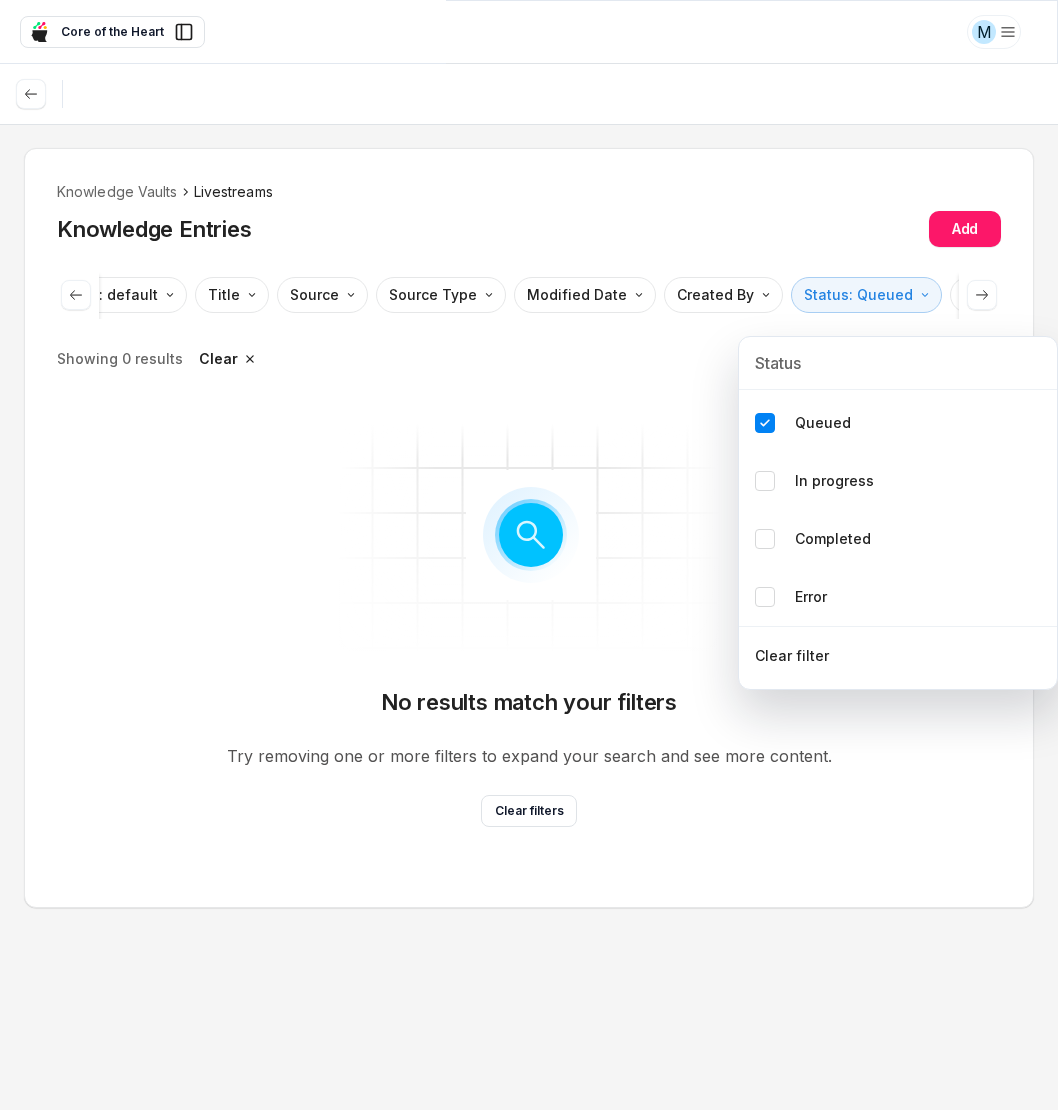 click on "M Core of the Heart Ask EasyMate anything App Overview AI Content Agents 1 Knowledge Vaults 5 Content Messaging Settings B How can I help you today? Scroll to bottom Send Knowledge Vaults Livestreams Knowledge Entries Add Sort by: default Direction Title Source Source Type Modified Date Created By Status: Queued Reference Link Showing 0 results Clear No results match your filters Try removing one or more filters to expand your search and see more content. Clear filters * Status   Queued In progress Completed Error Clear filter" at bounding box center [529, 555] 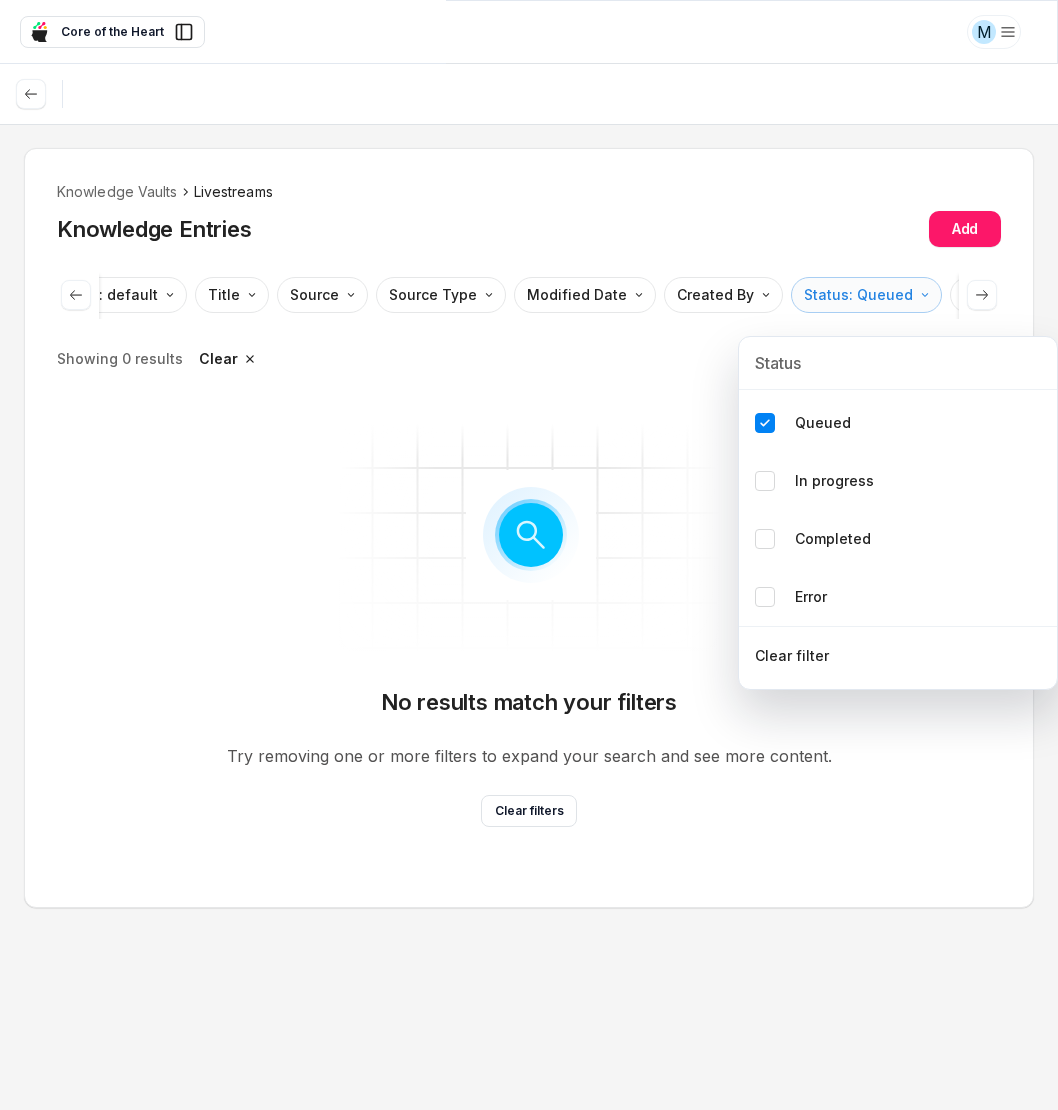 click on "M Core of the Heart Ask EasyMate anything App Overview AI Content Agents 1 Knowledge Vaults 5 Content Messaging Settings B How can I help you today? Scroll to bottom Send Knowledge Vaults Livestreams Knowledge Entries Add Sort by: default Direction Title Source Source Type Modified Date Created By Status: Queued Reference Link Showing 0 results Clear No results match your filters Try removing one or more filters to expand your search and see more content. Clear filters * Status   Queued In progress Completed Error Clear filter" at bounding box center (529, 555) 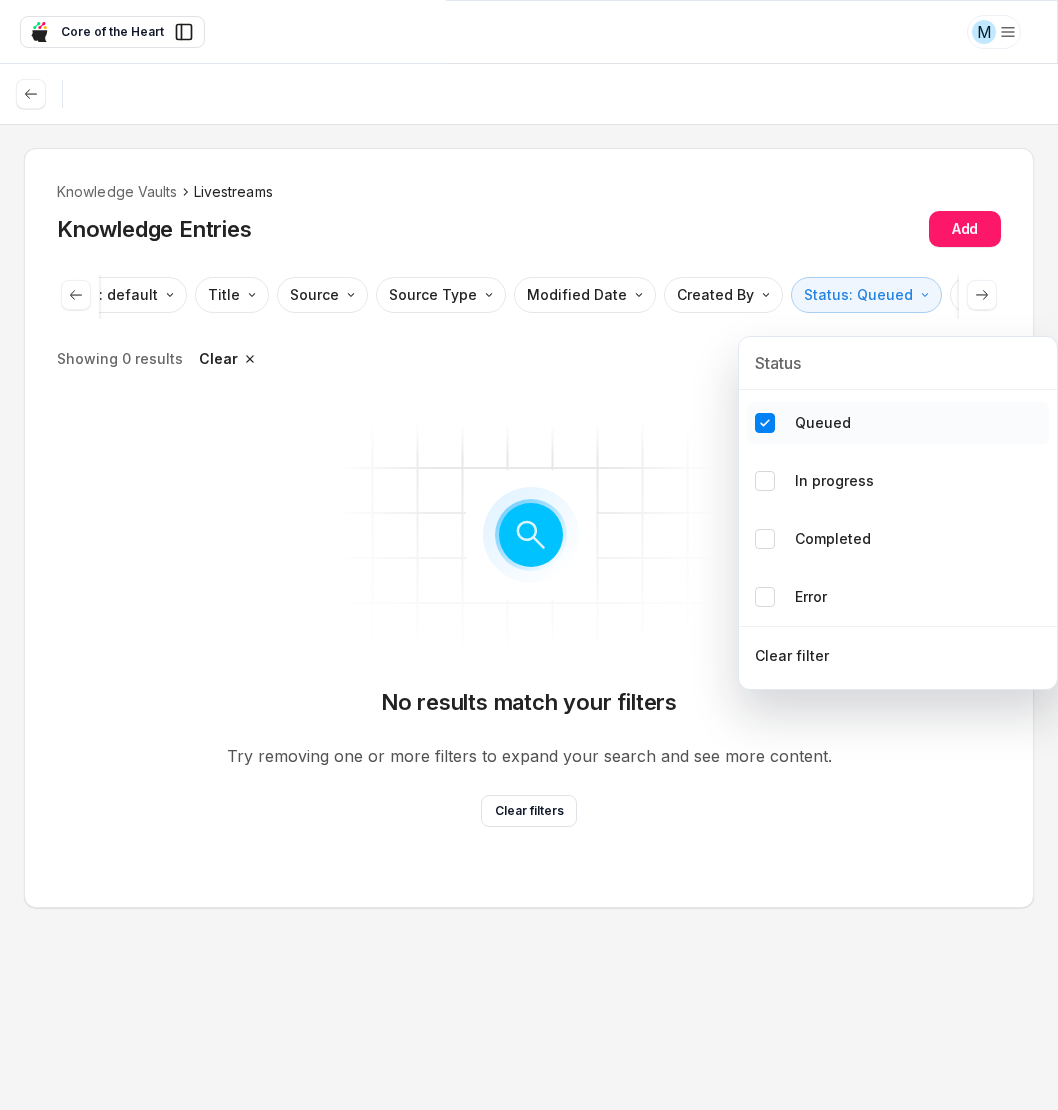click at bounding box center (765, 423) 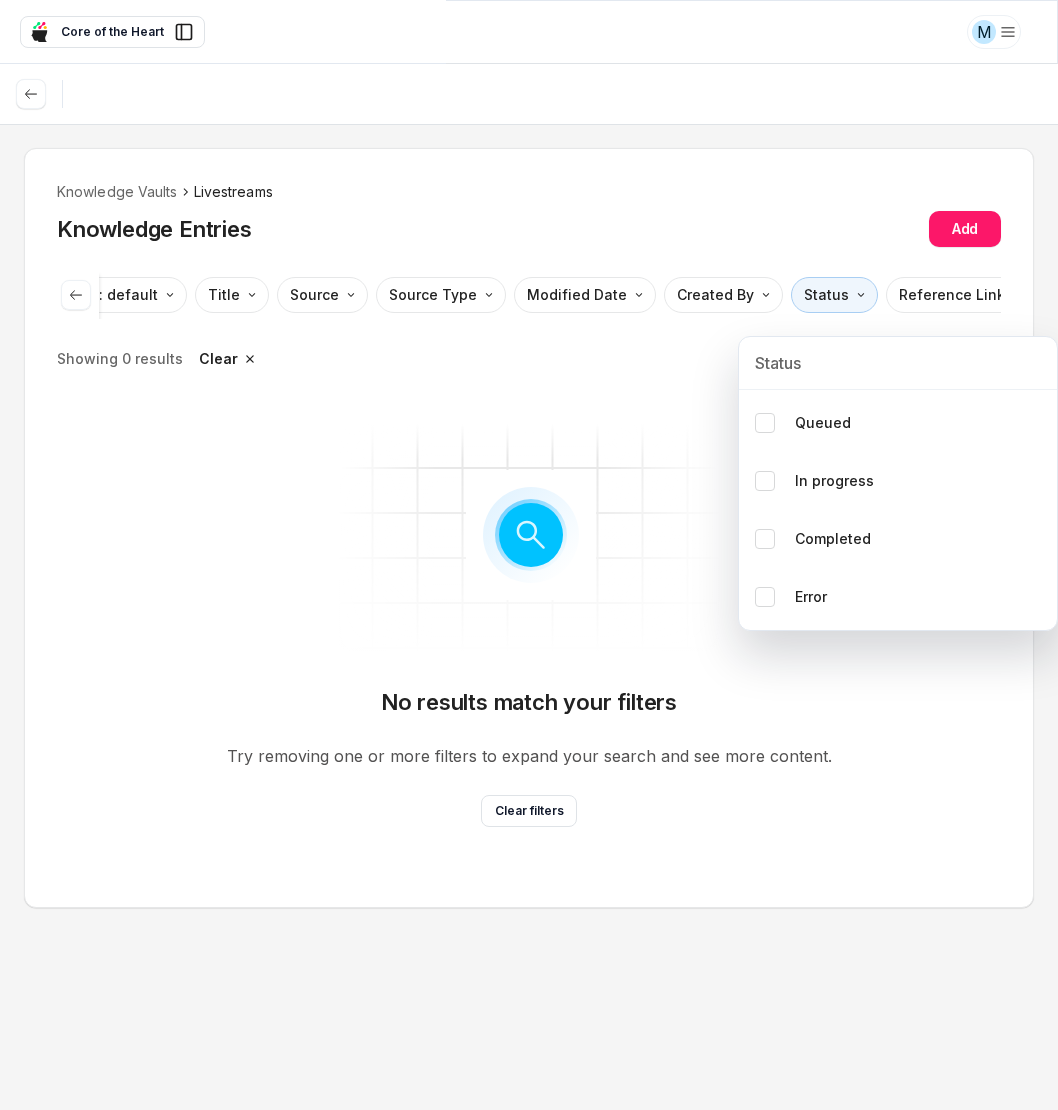 click on "M Core of the Heart Ask EasyMate anything App Overview AI Content Agents 1 Knowledge Vaults 5 Content Messaging Settings B How can I help you today? Scroll to bottom Send Knowledge Vaults Livestreams Knowledge Entries Add Sort by: default Direction Title Source Source Type Modified Date Created By Status Reference Link Showing 0 results Clear No results match your filters Try removing one or more filters to expand your search and see more content. Clear filters * Status   Queued In progress Completed Error" at bounding box center [529, 555] 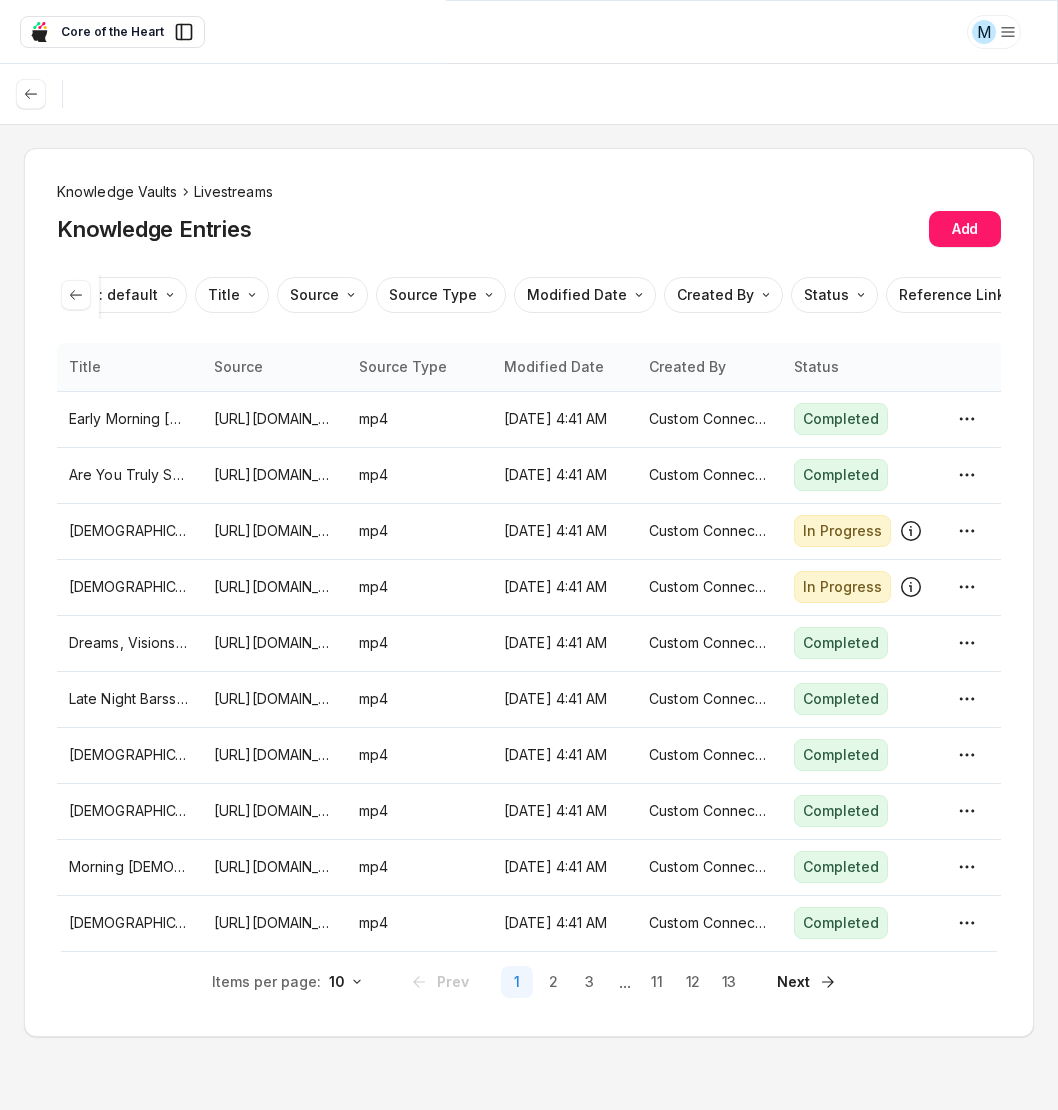click on "Knowledge Vaults" at bounding box center [117, 192] 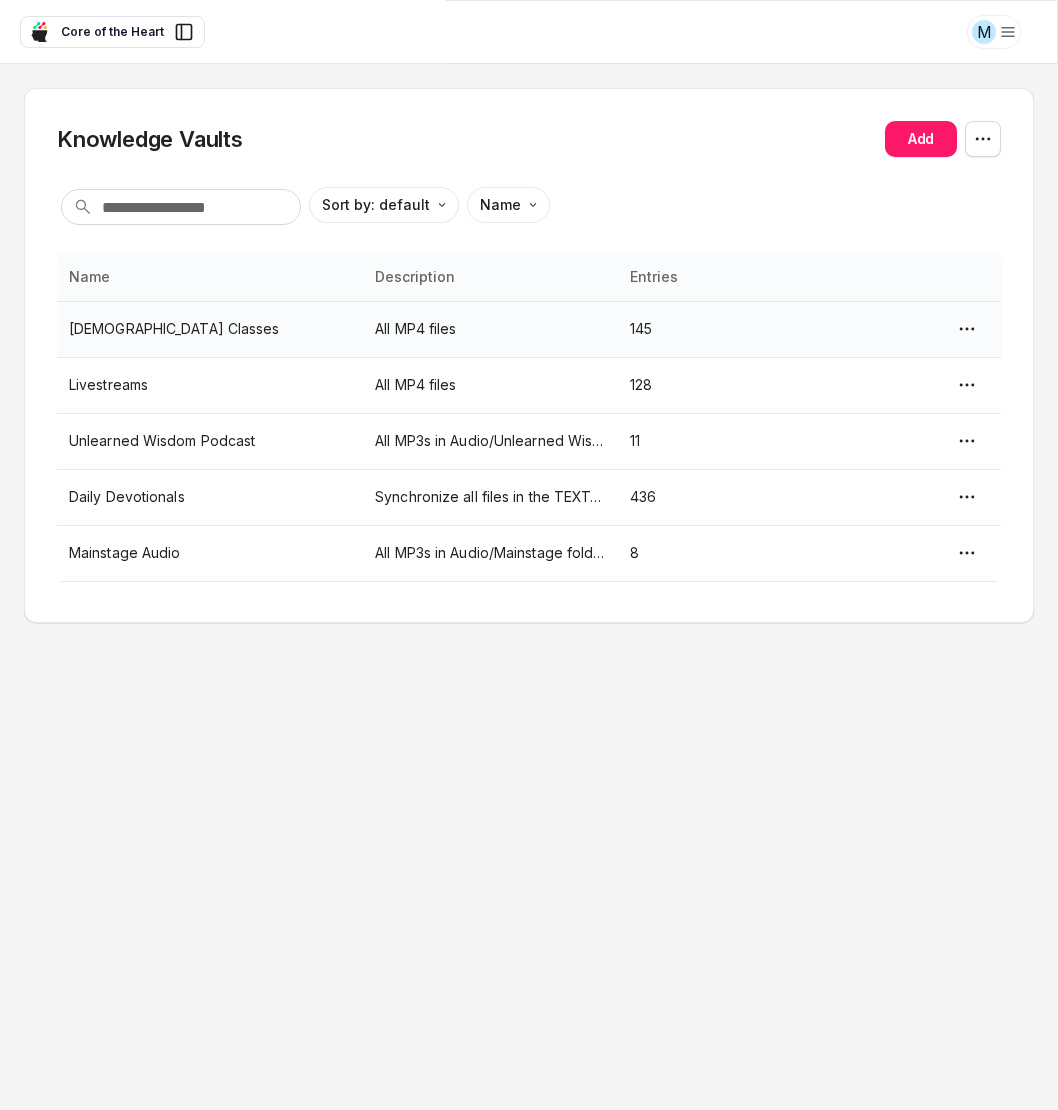 click on "Bible Classes" at bounding box center [210, 329] 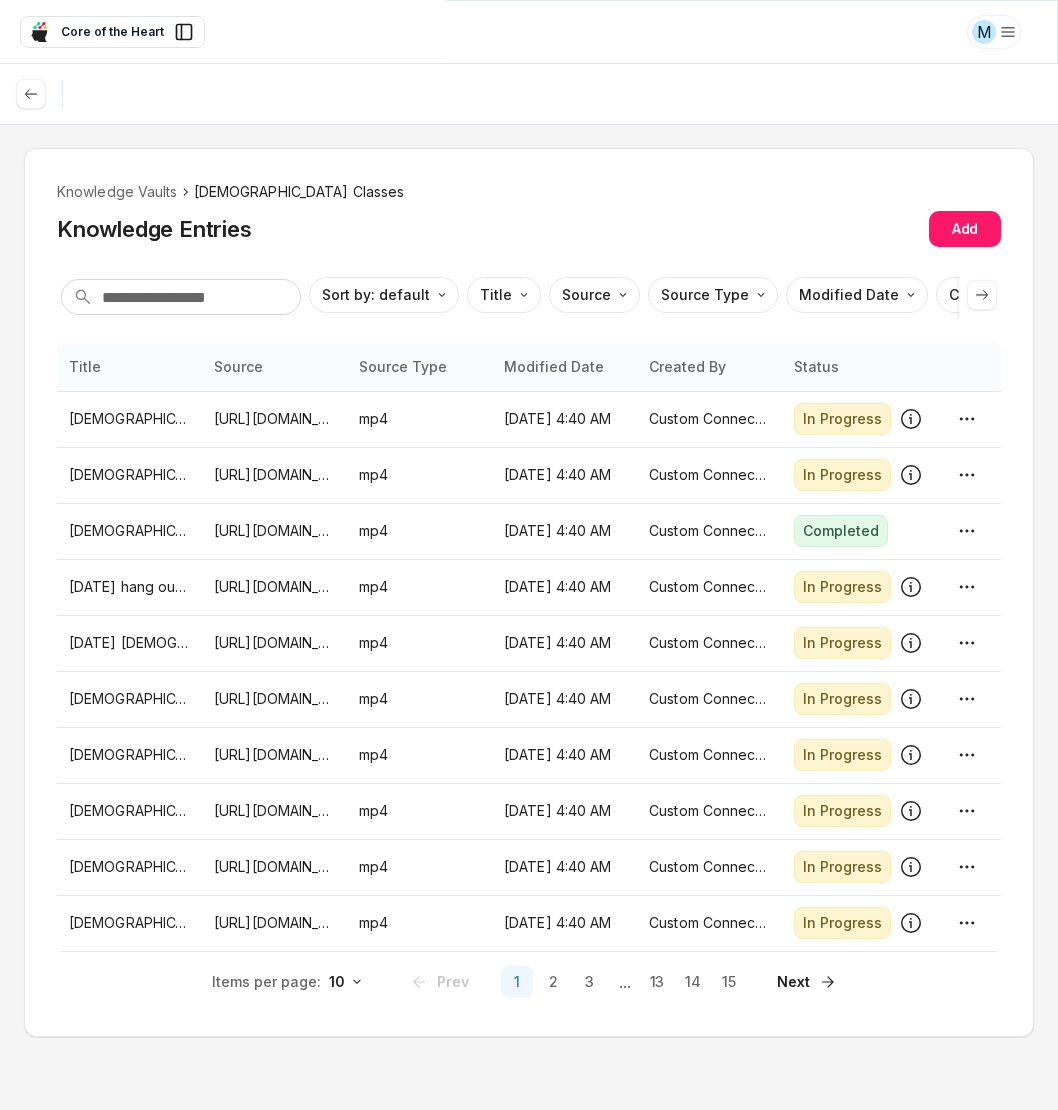 click on "M" at bounding box center (529, 32) 